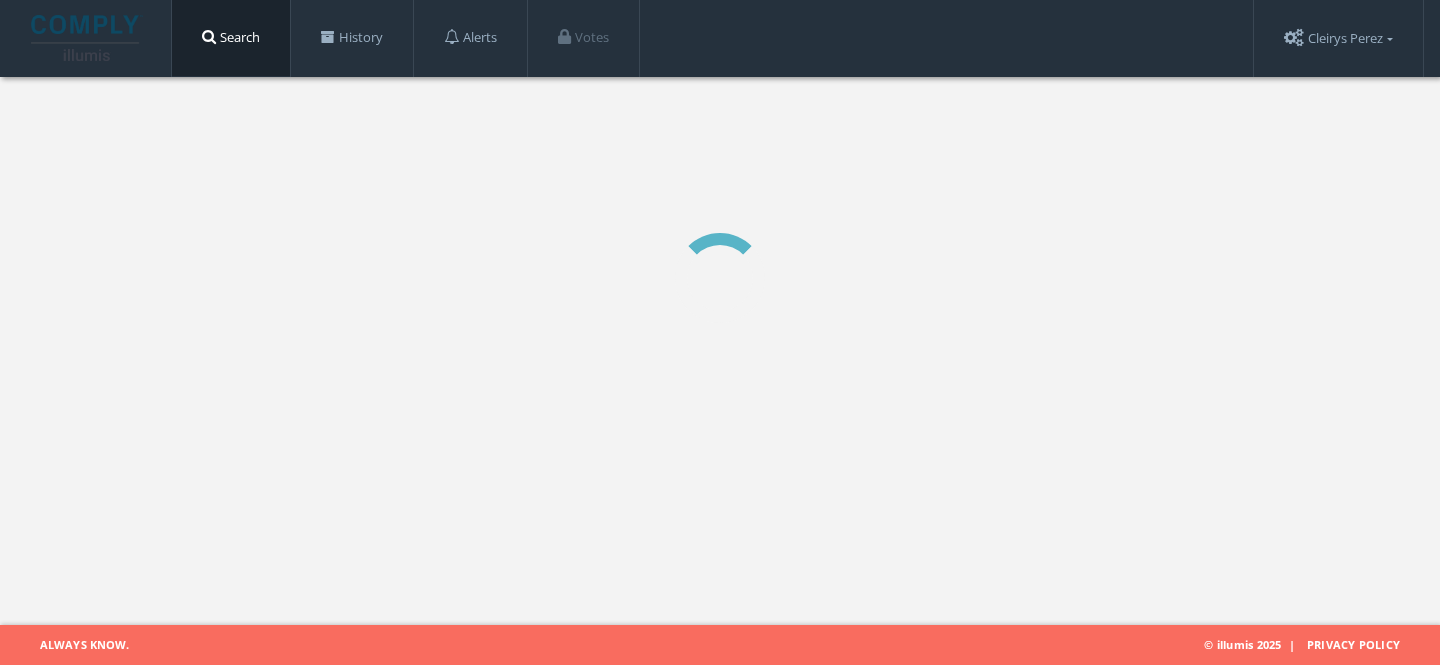 scroll, scrollTop: 0, scrollLeft: 0, axis: both 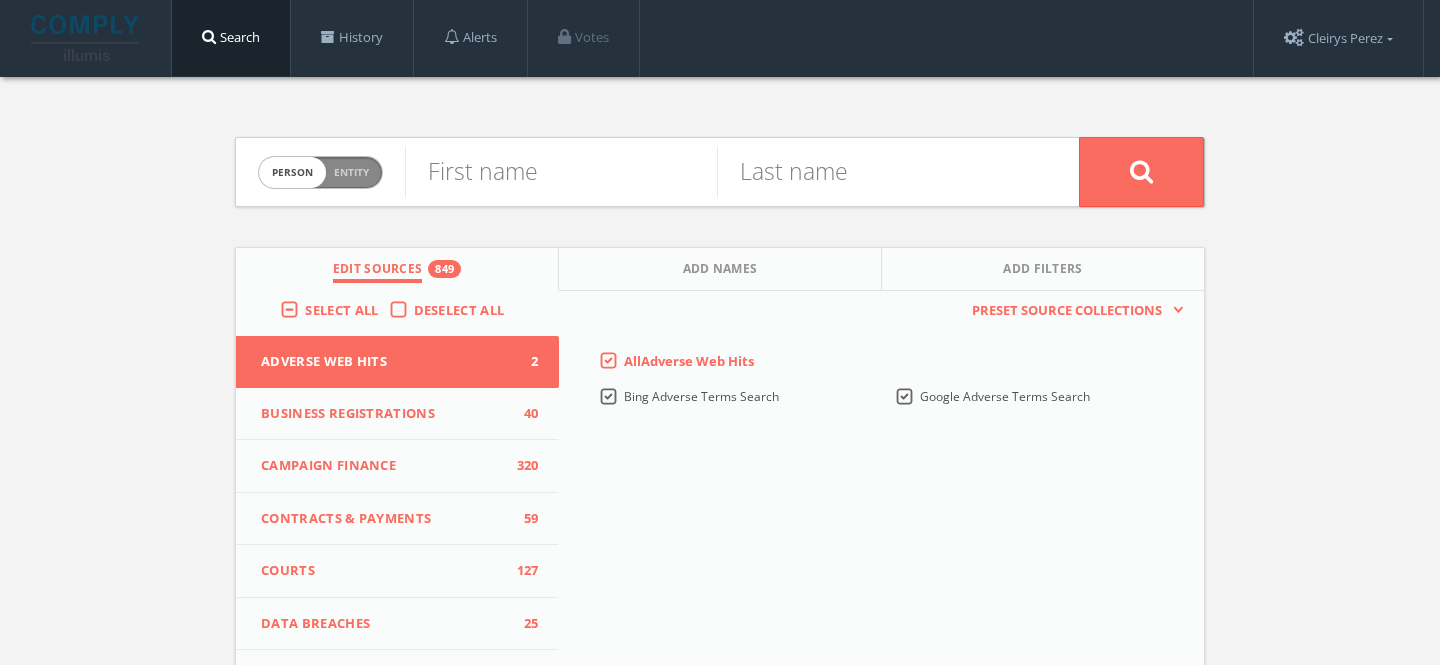 click on "Person Entity" at bounding box center [320, 172] 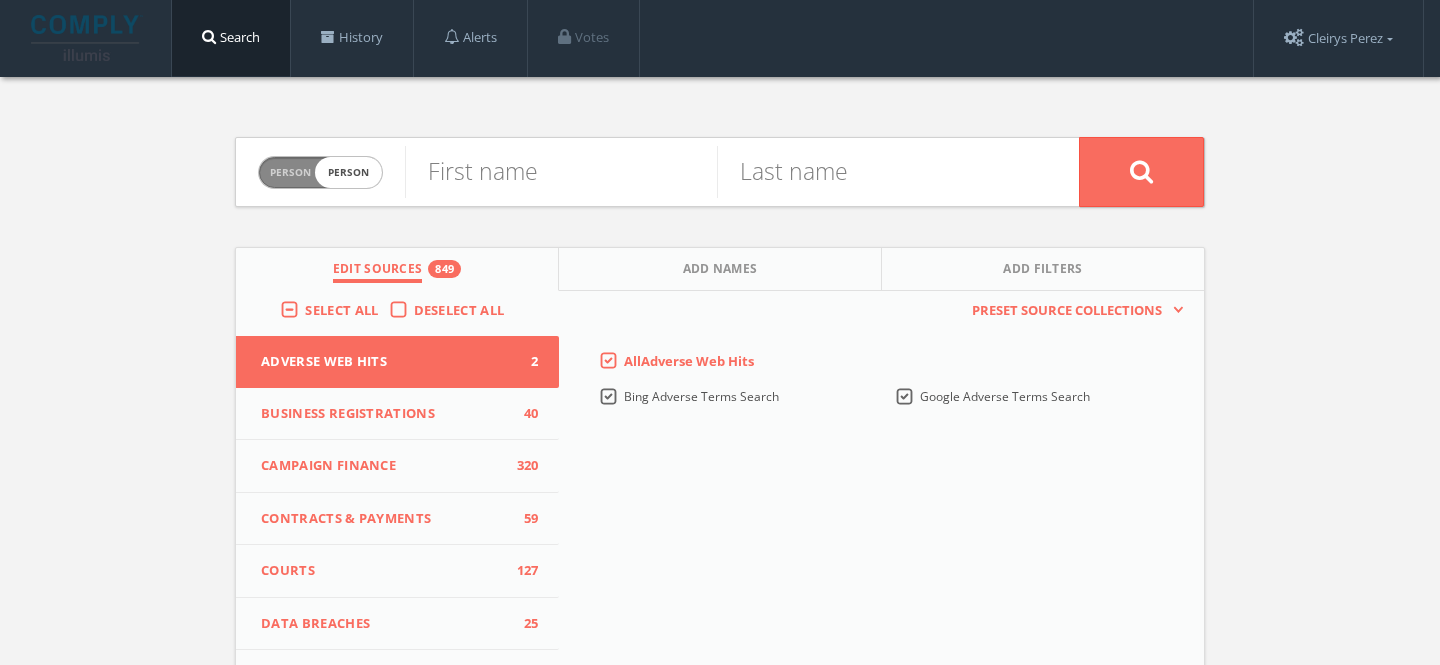 checkbox on "true" 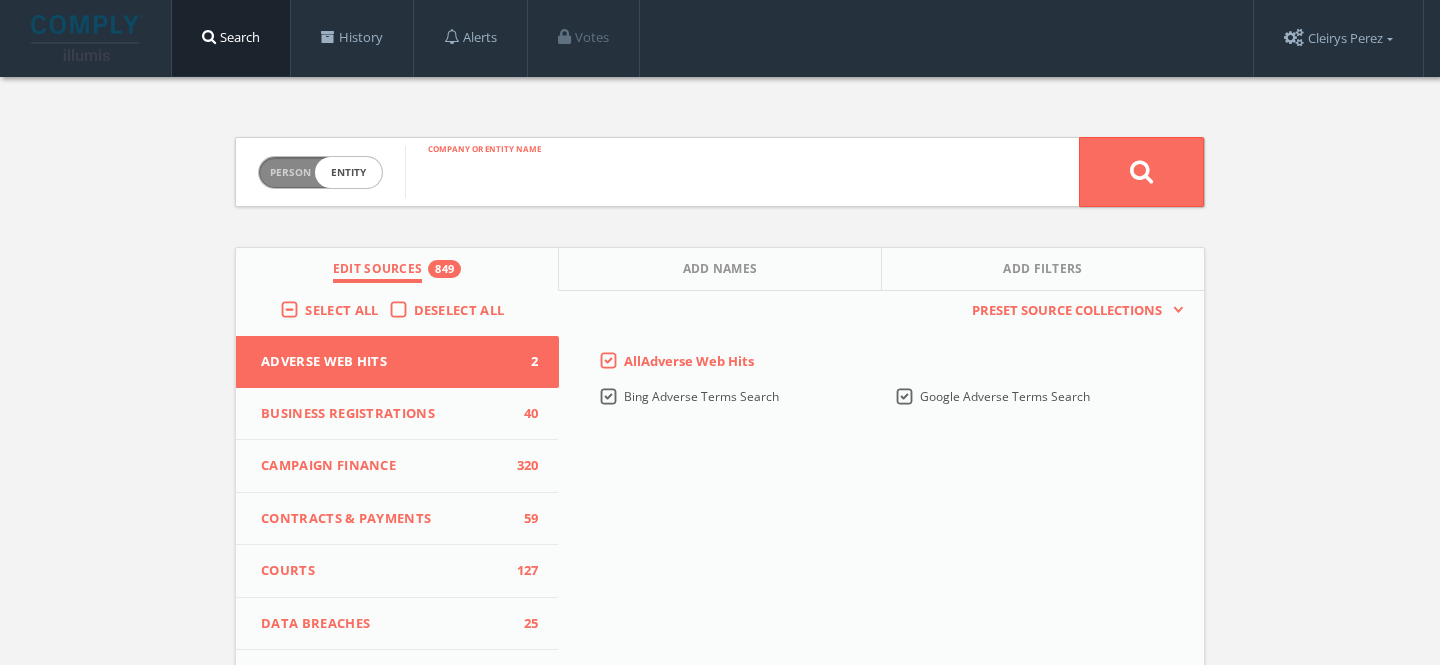 click at bounding box center (742, 172) 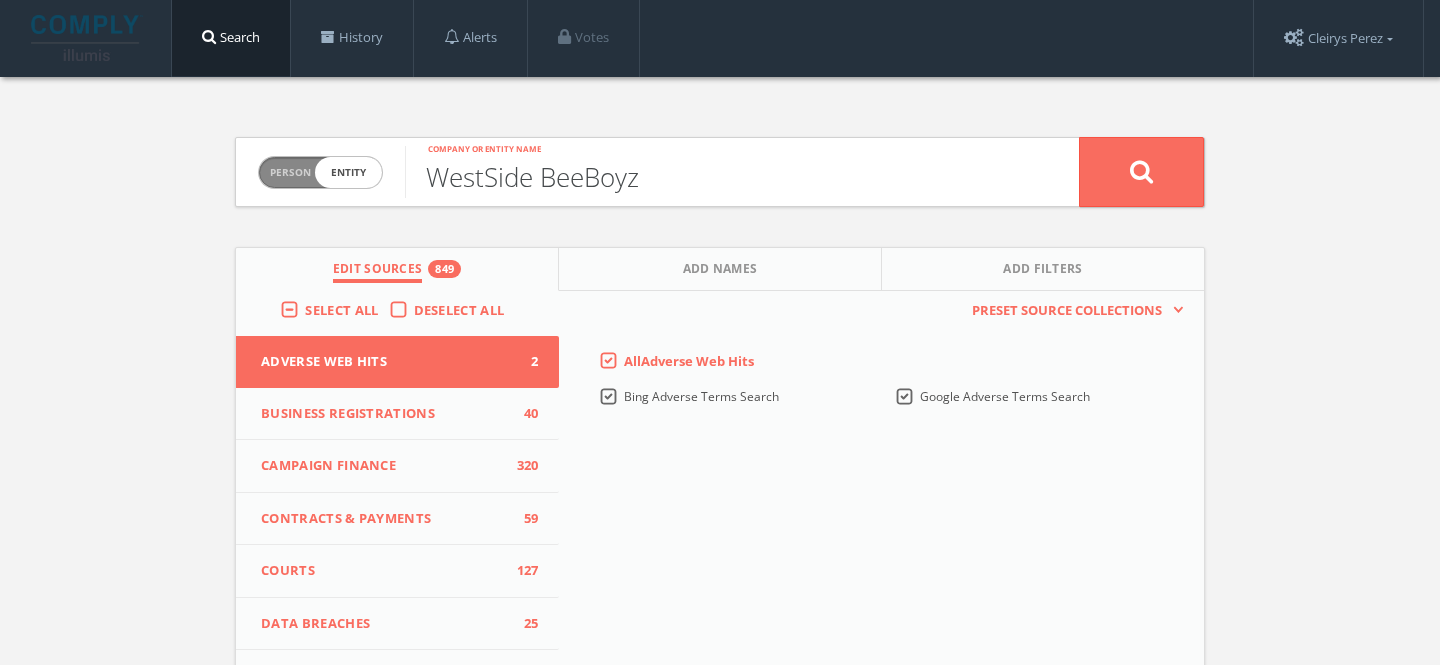 type on "WestSide BeeBoyz" 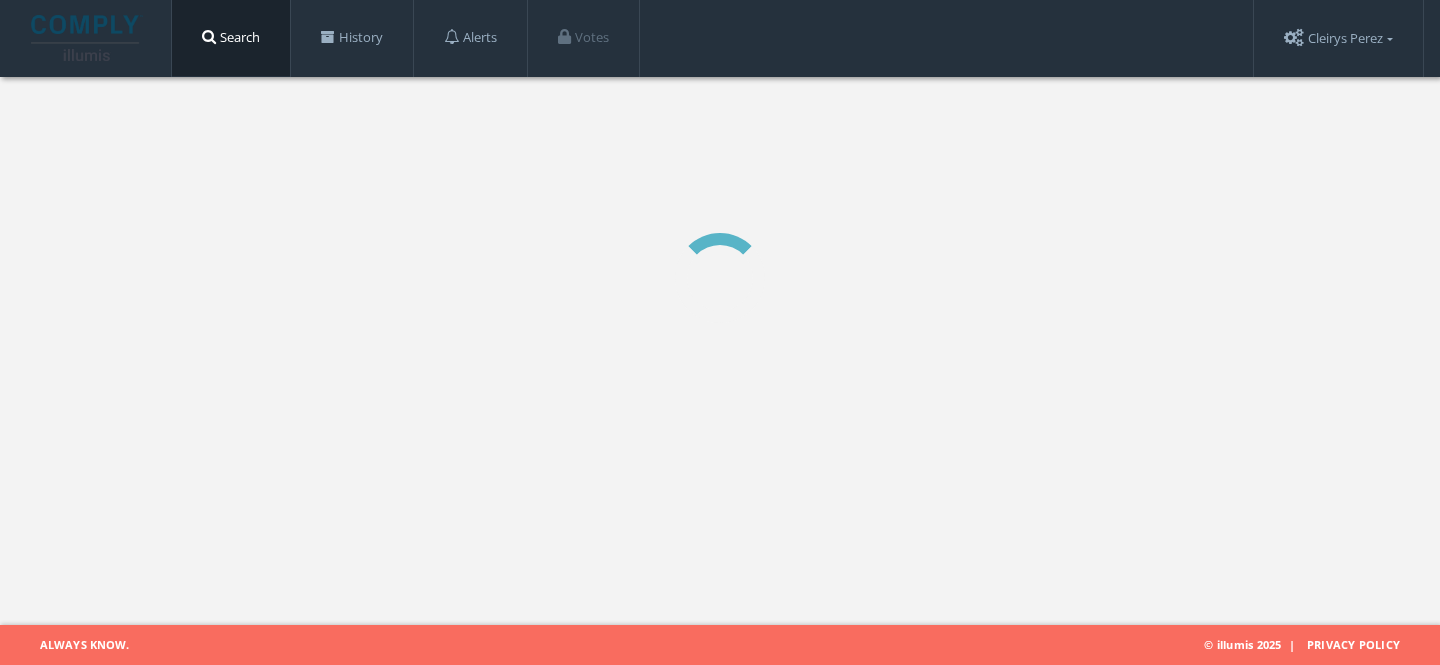 scroll, scrollTop: 0, scrollLeft: 0, axis: both 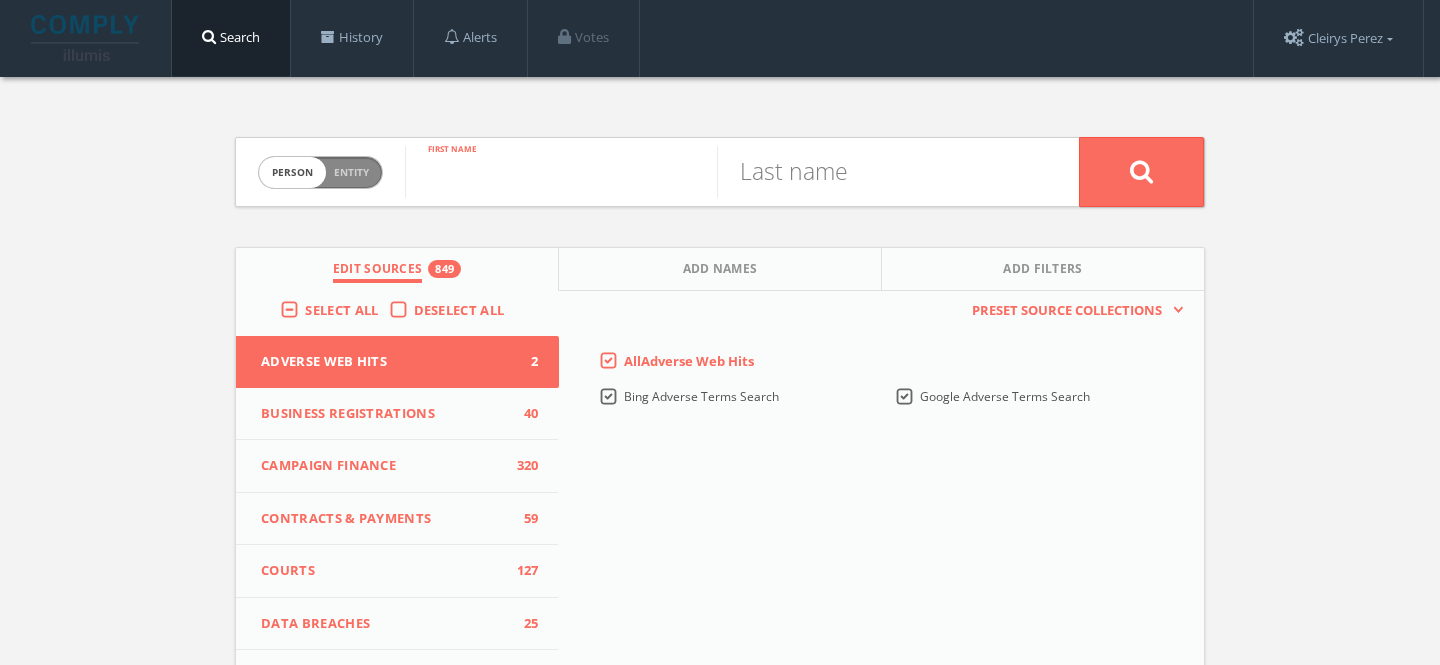 click at bounding box center (561, 172) 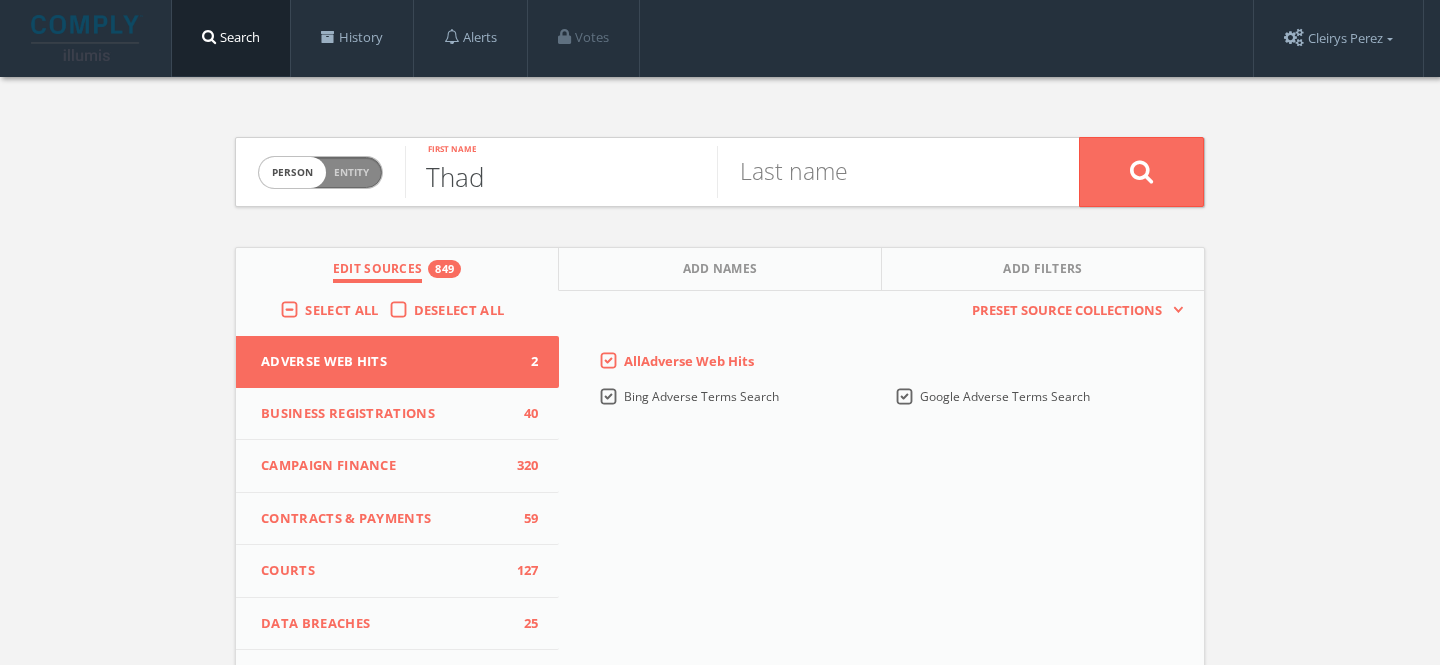 type on "Thad" 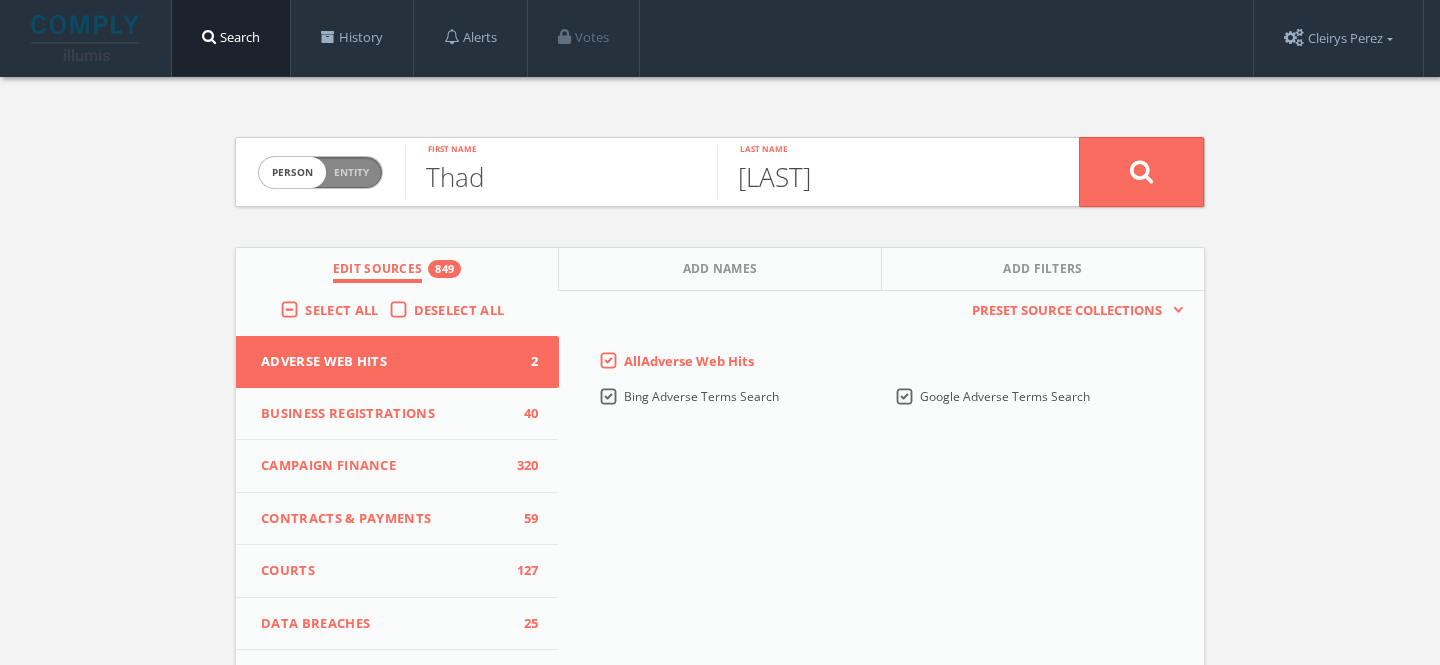 type on "[LAST]" 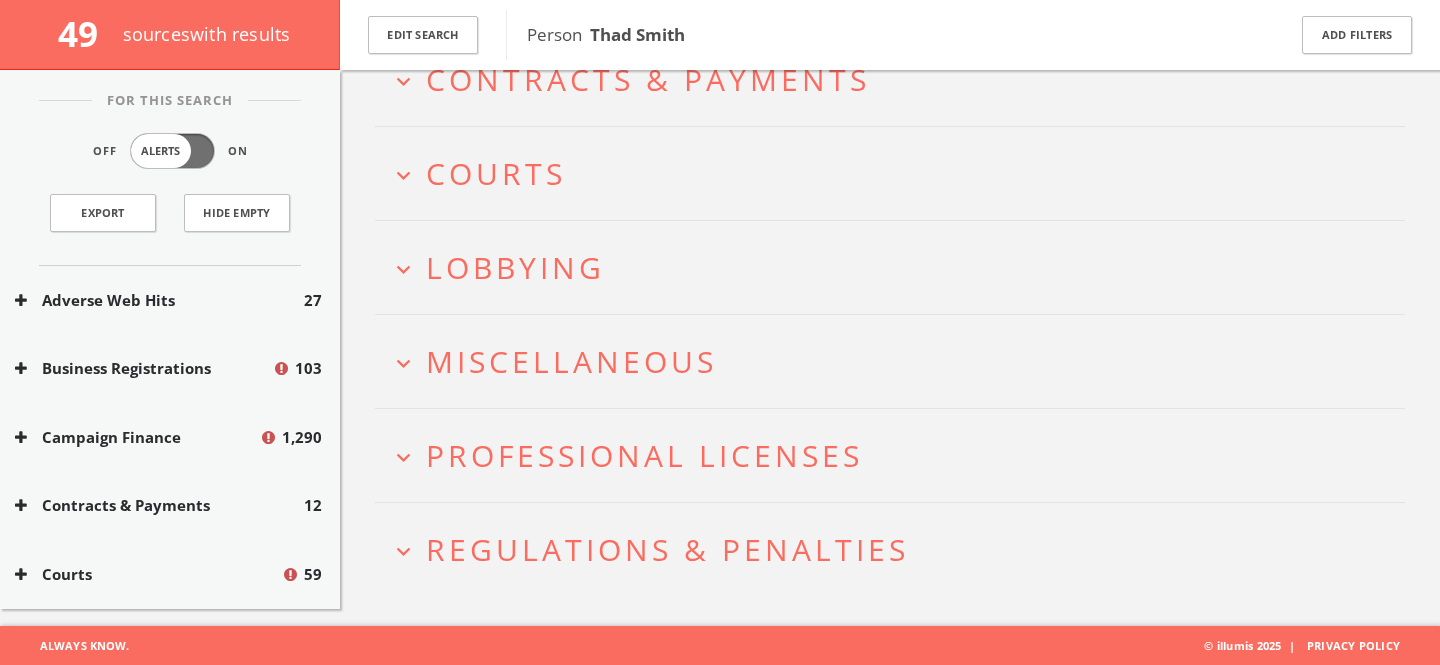 click on "Miscellaneous" at bounding box center (571, 361) 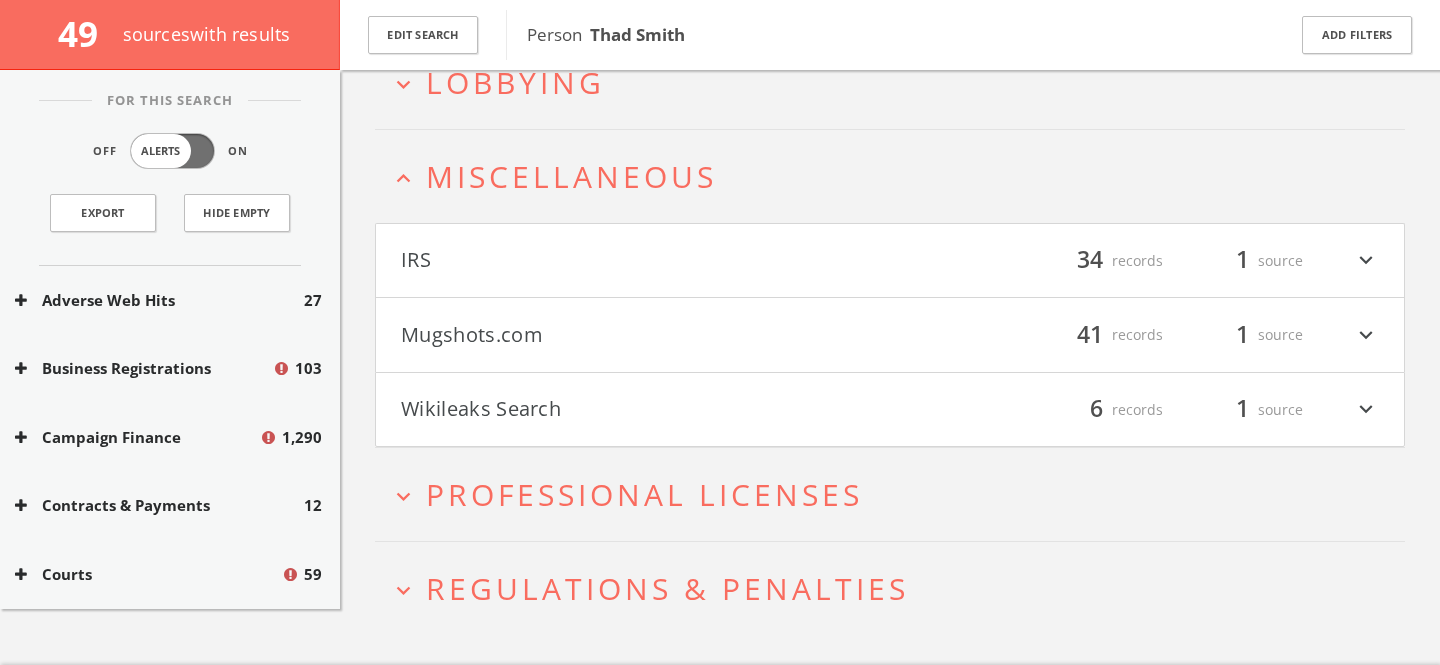 scroll, scrollTop: 631, scrollLeft: 0, axis: vertical 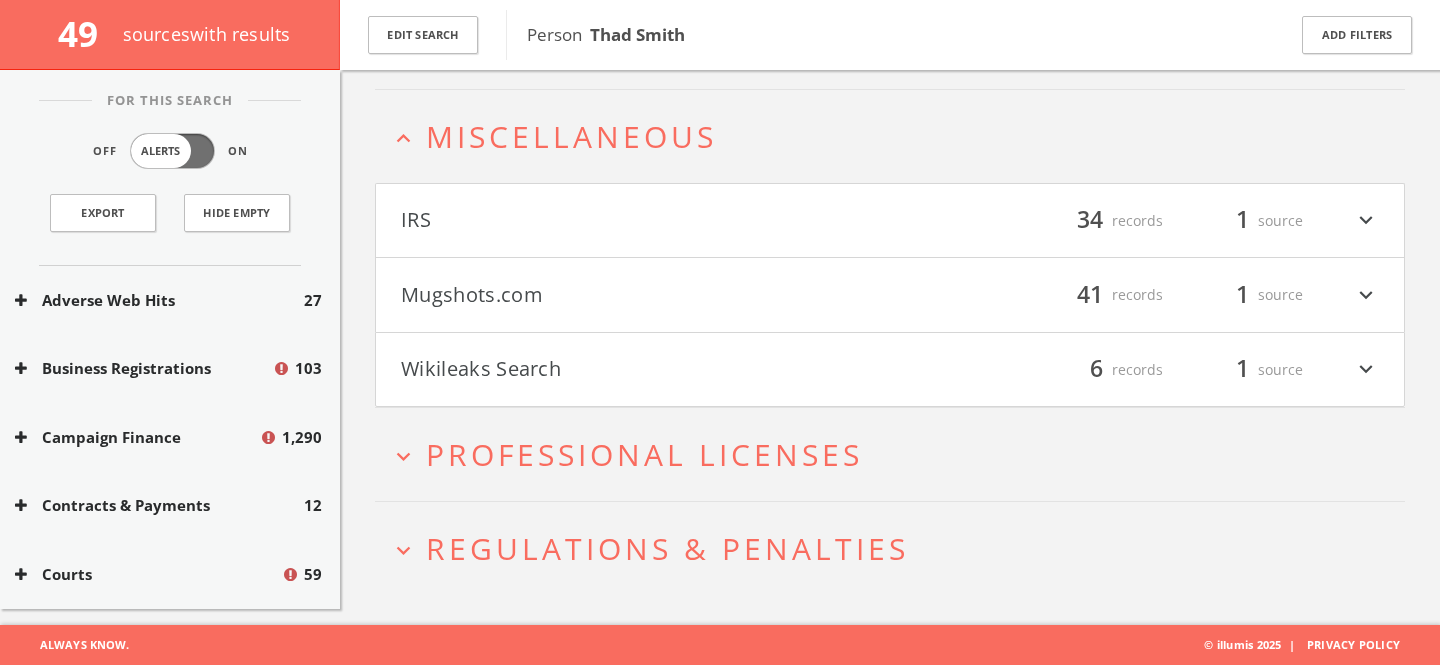 click on "Miscellaneous" at bounding box center [571, 136] 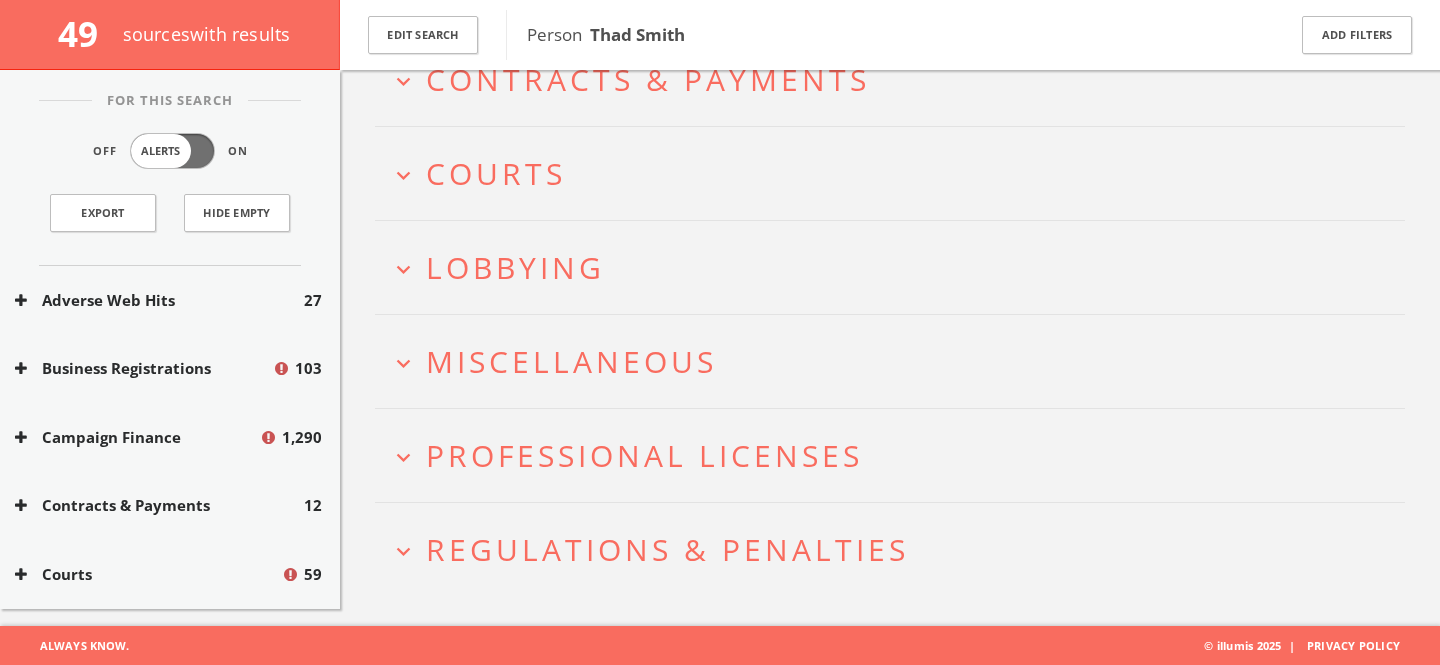 click on "Lobbying" at bounding box center (515, 267) 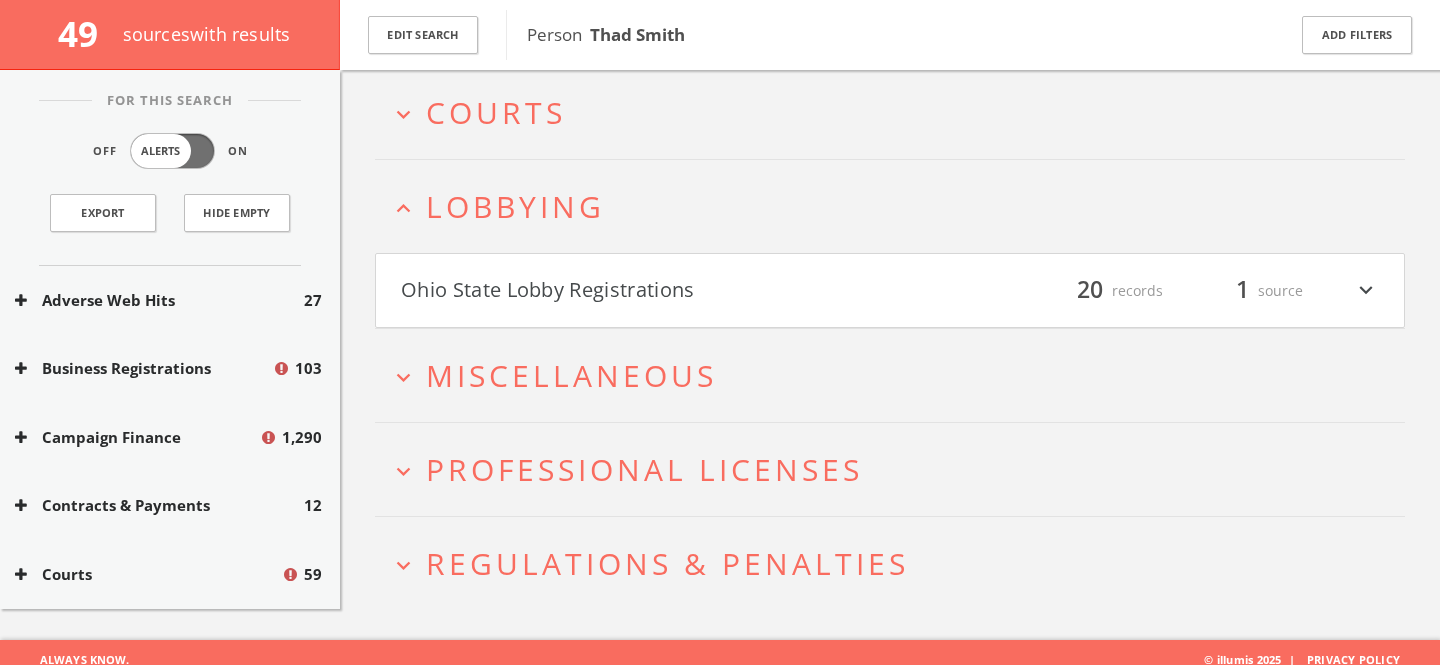 scroll, scrollTop: 482, scrollLeft: 0, axis: vertical 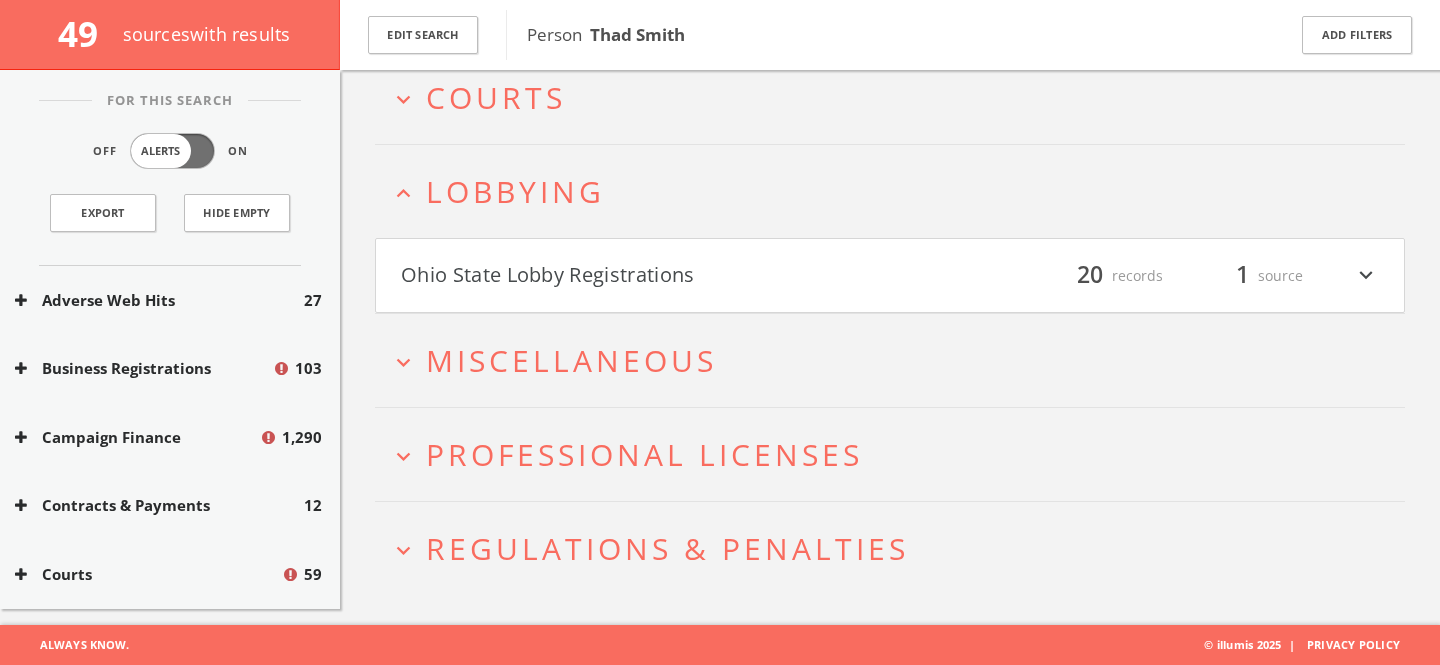 click on "Ohio State Lobby Registrations" at bounding box center [645, 276] 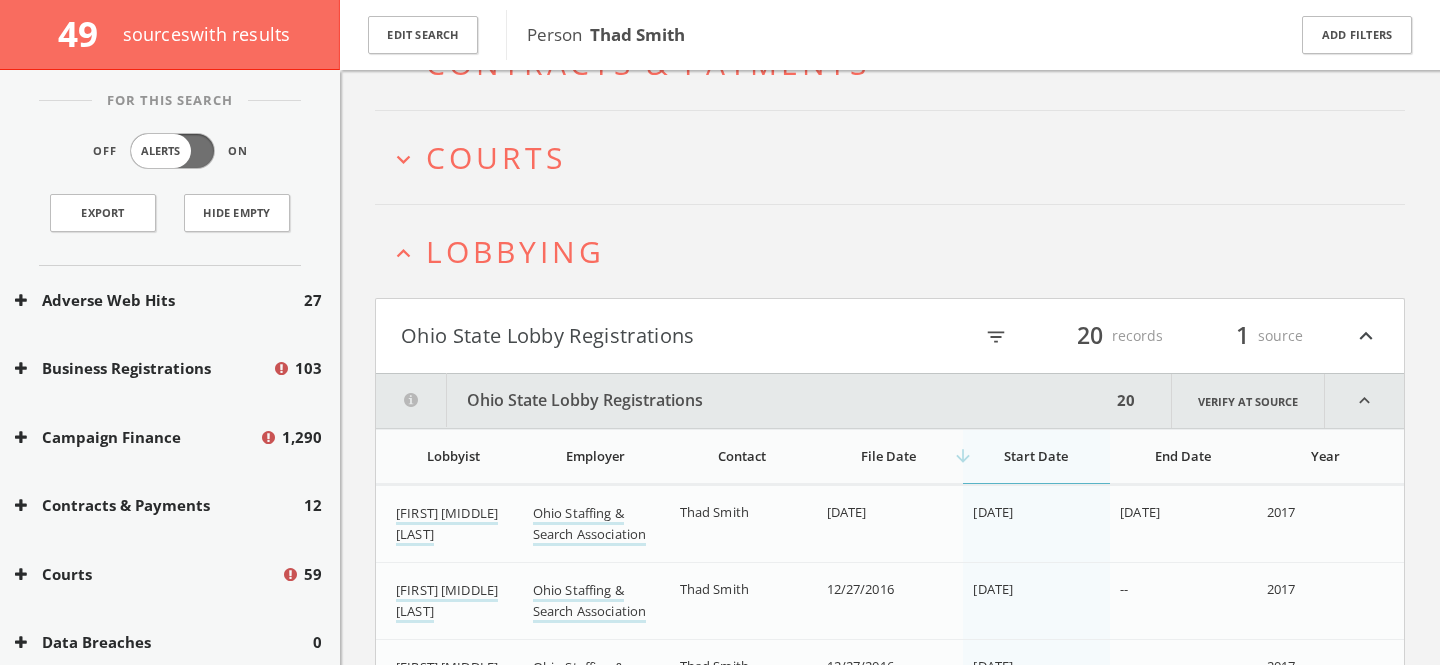 click on "Lobbying" at bounding box center (515, 251) 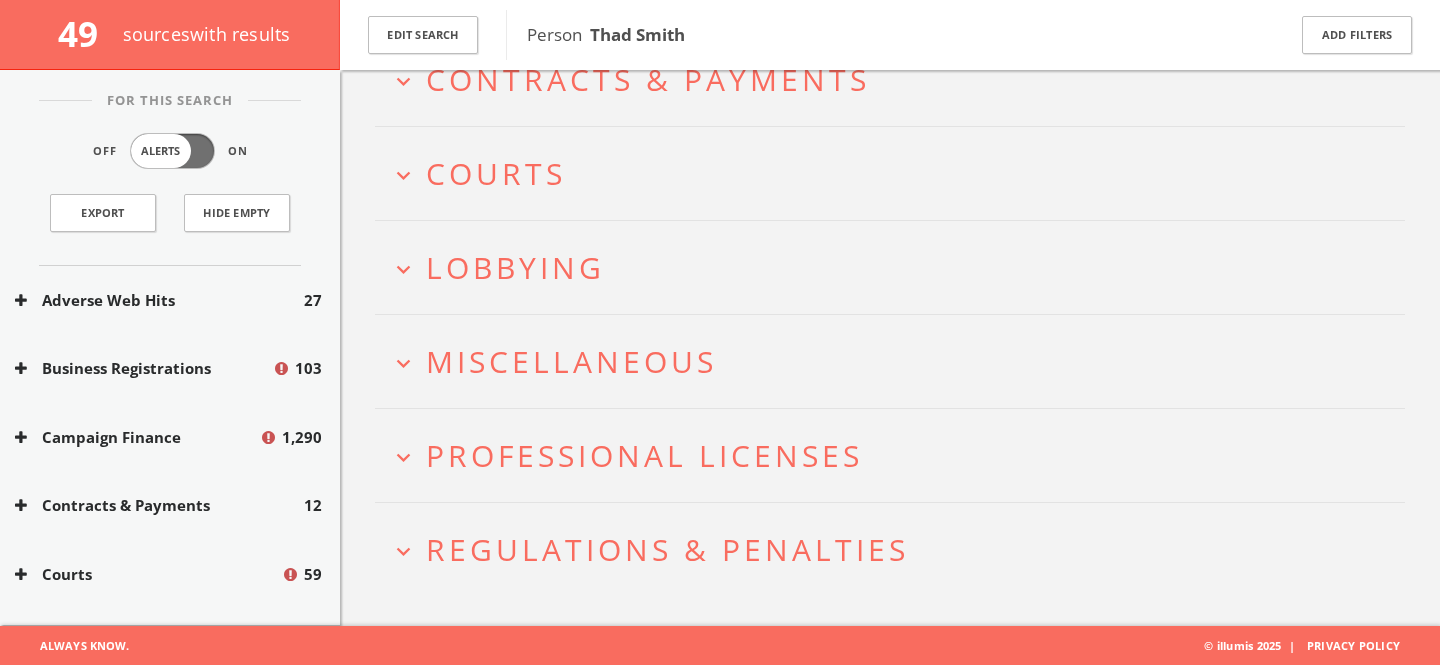 click on "Courts" at bounding box center (496, 173) 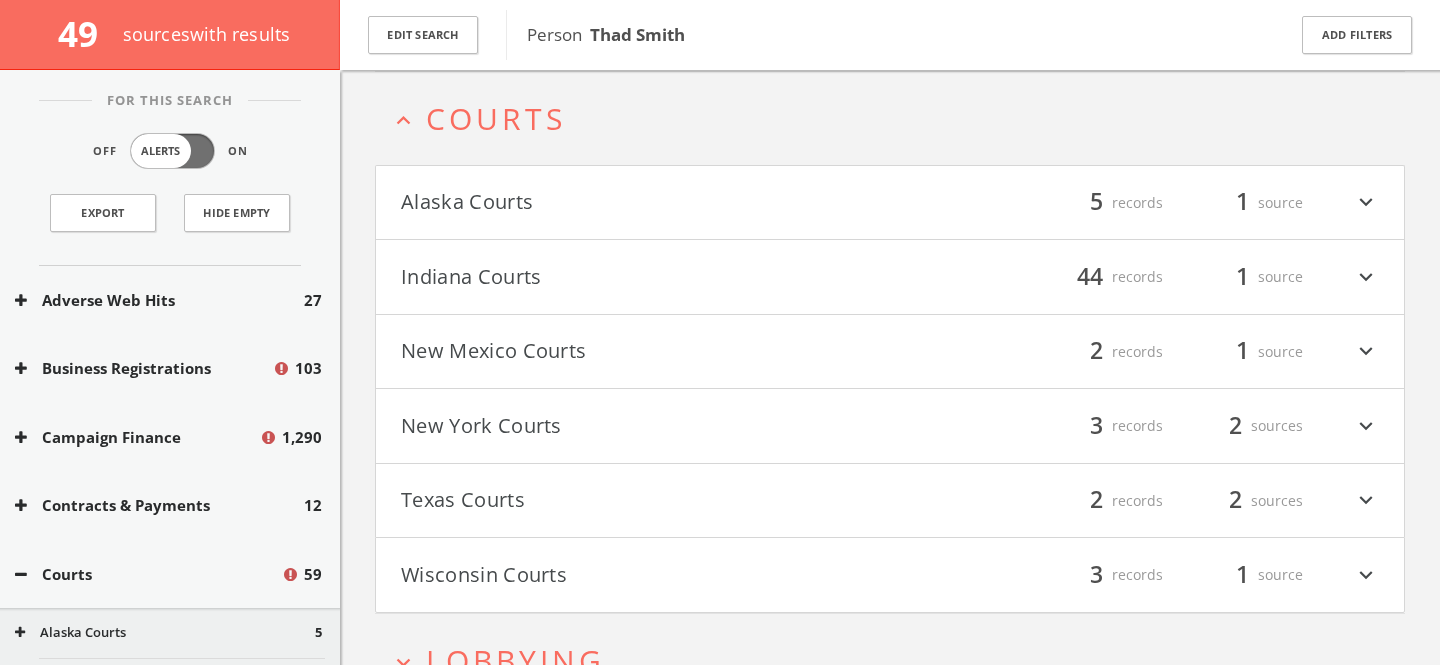 scroll, scrollTop: 462, scrollLeft: 0, axis: vertical 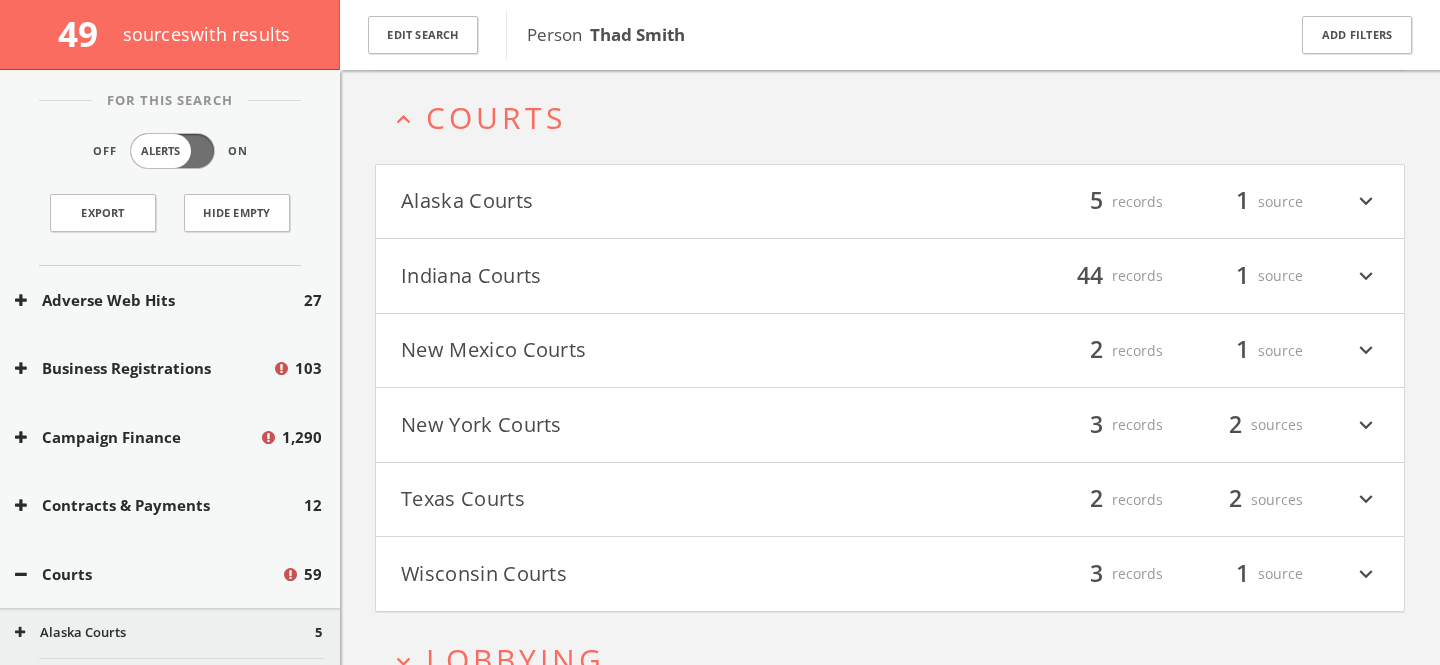 click on "Courts" at bounding box center (496, 117) 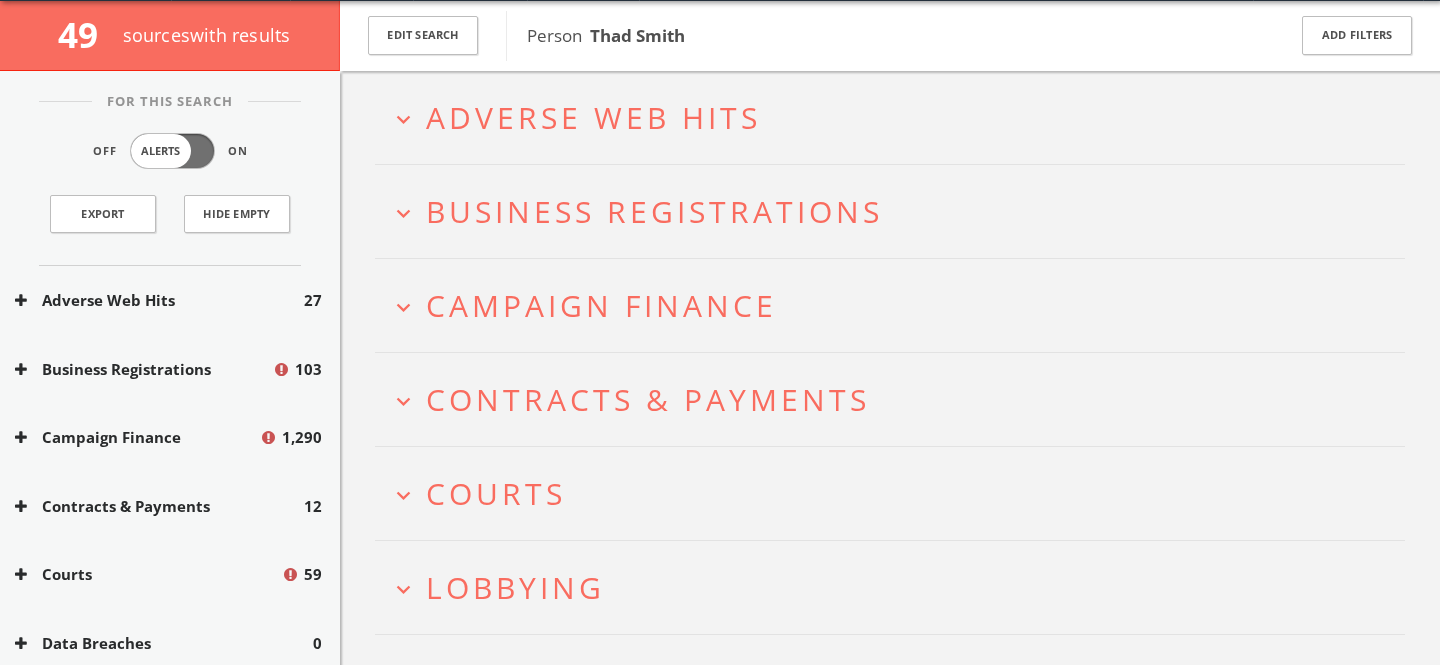 click on "Campaign Finance" at bounding box center [601, 305] 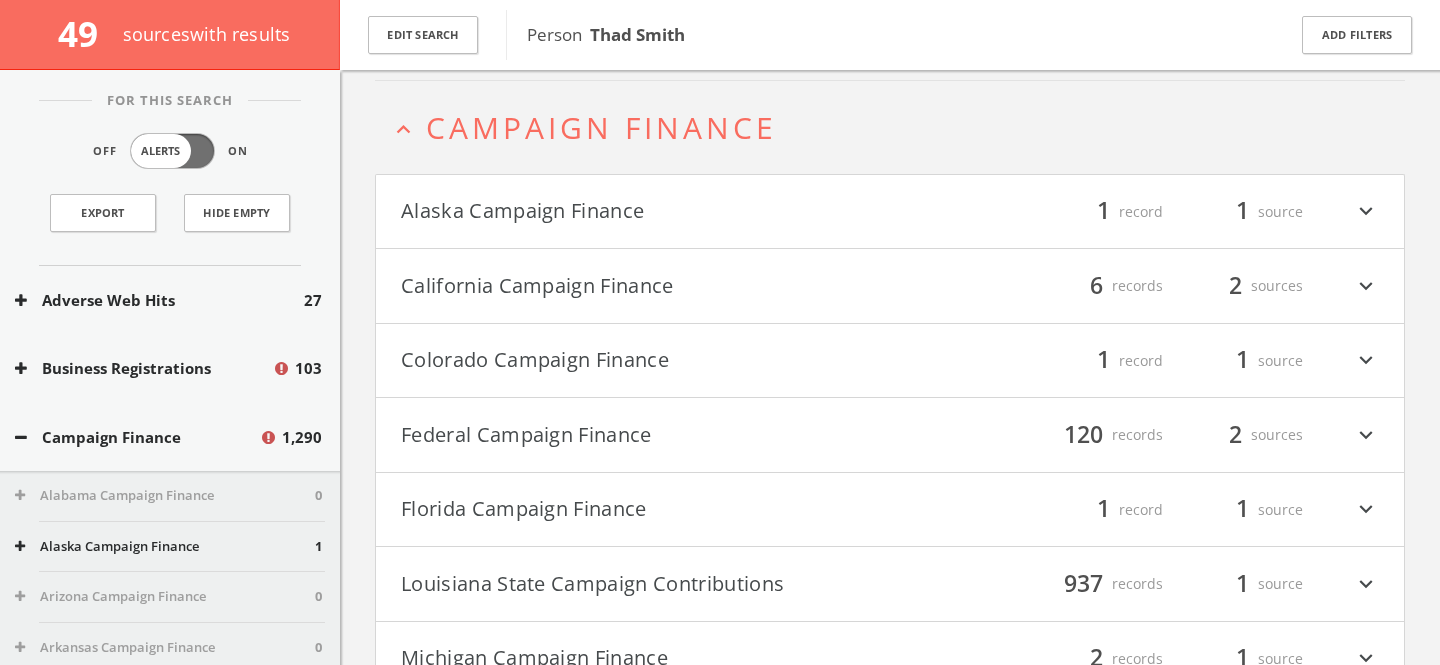 click on "Federal Campaign Finance" at bounding box center [645, 435] 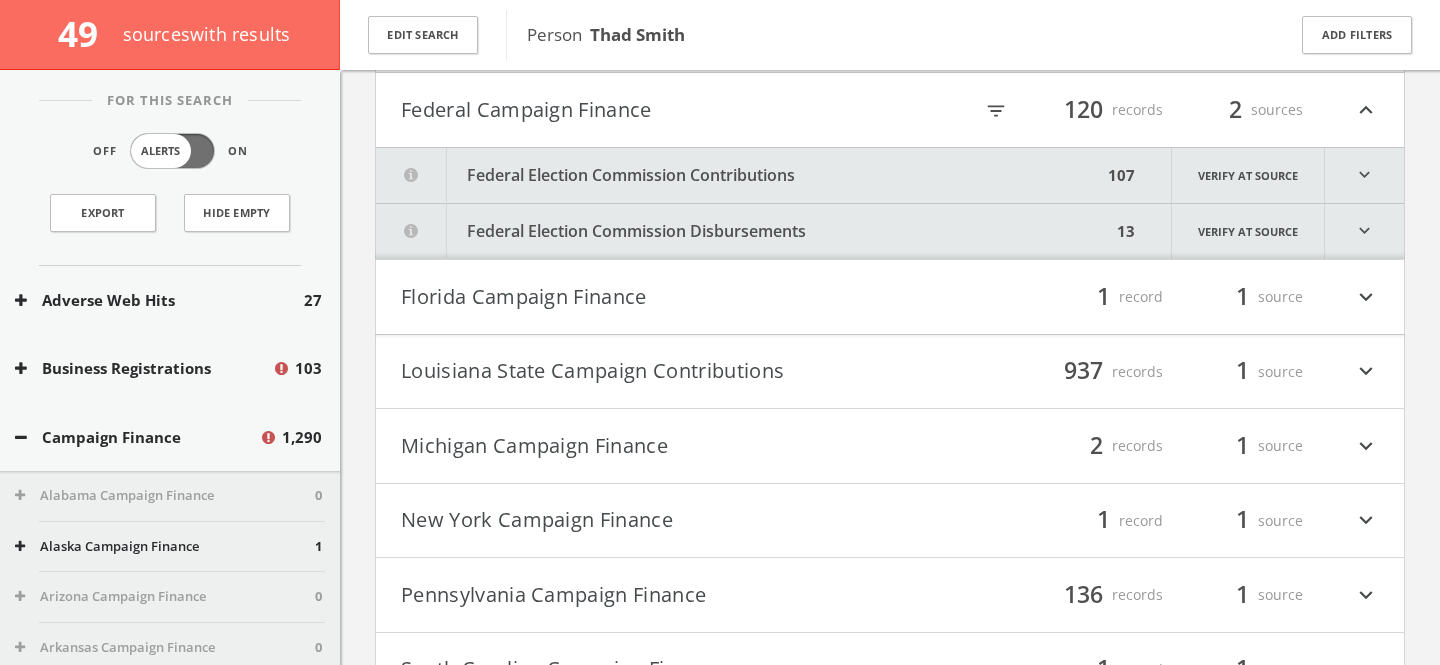 scroll, scrollTop: 591, scrollLeft: 0, axis: vertical 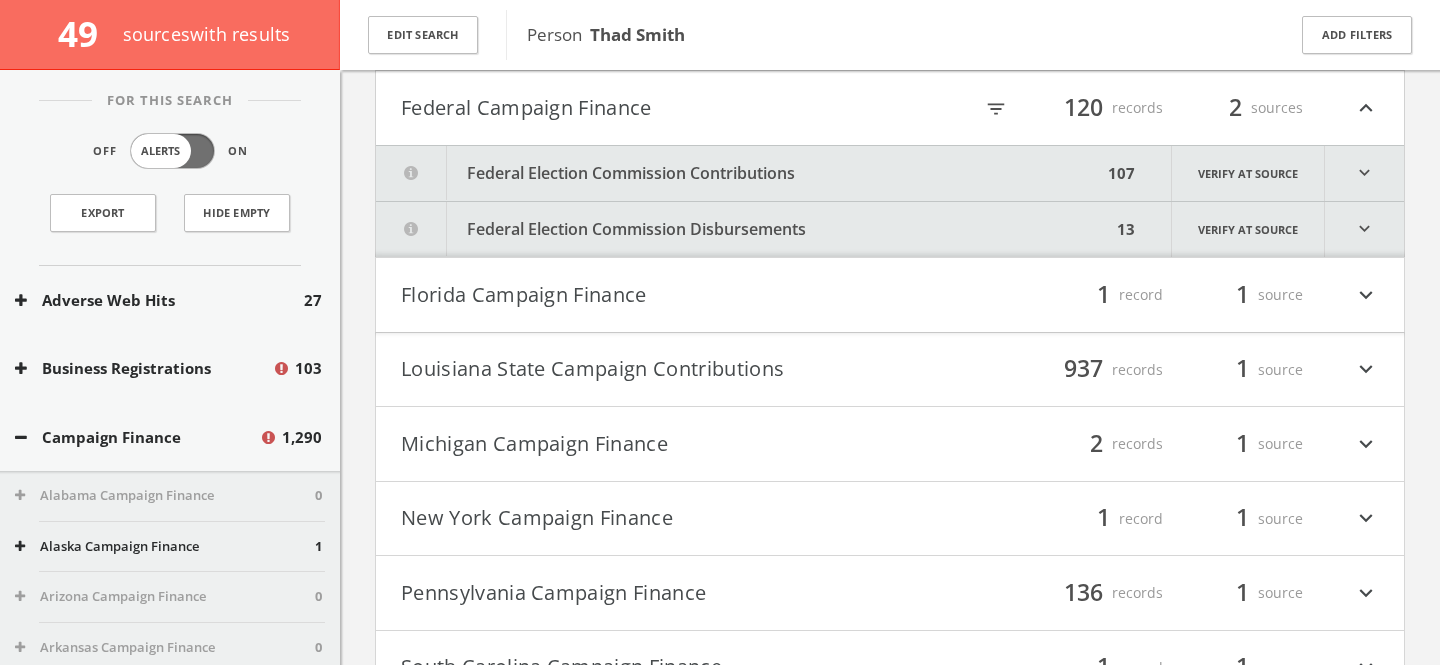 click on "filter_list" at bounding box center (996, 109) 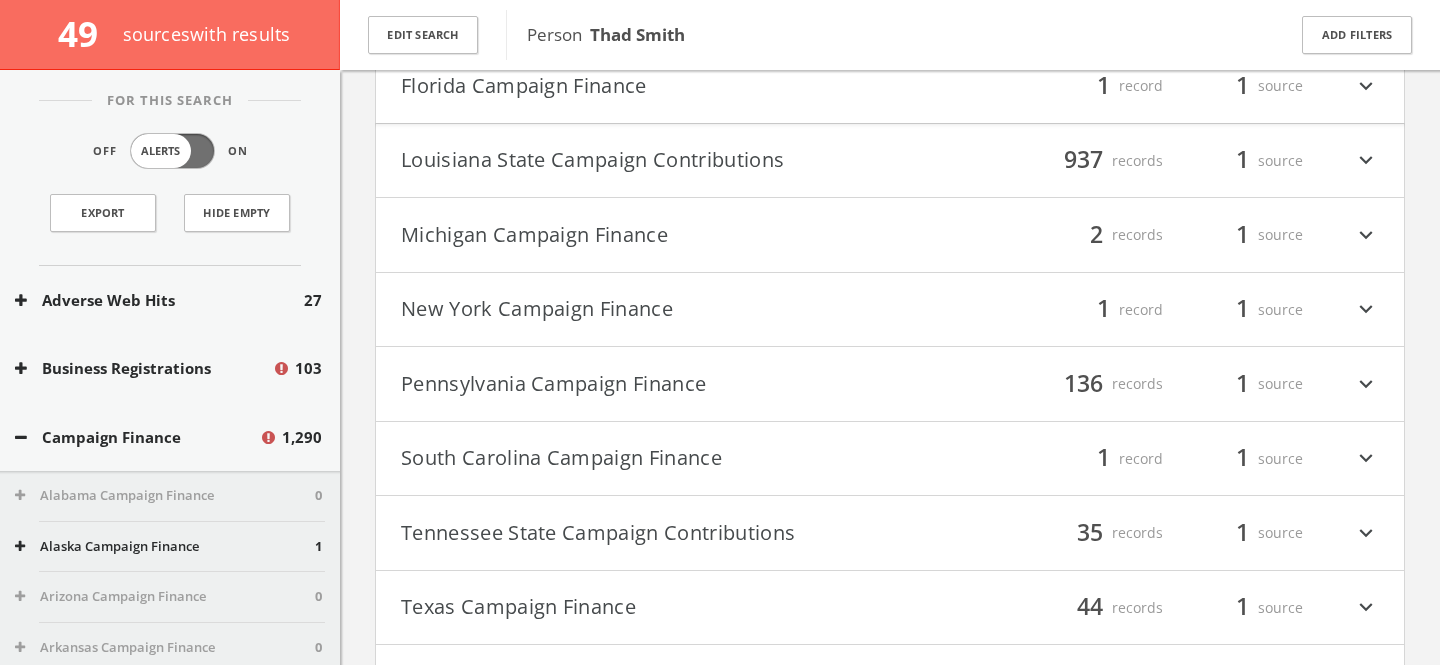 type on "Obama" 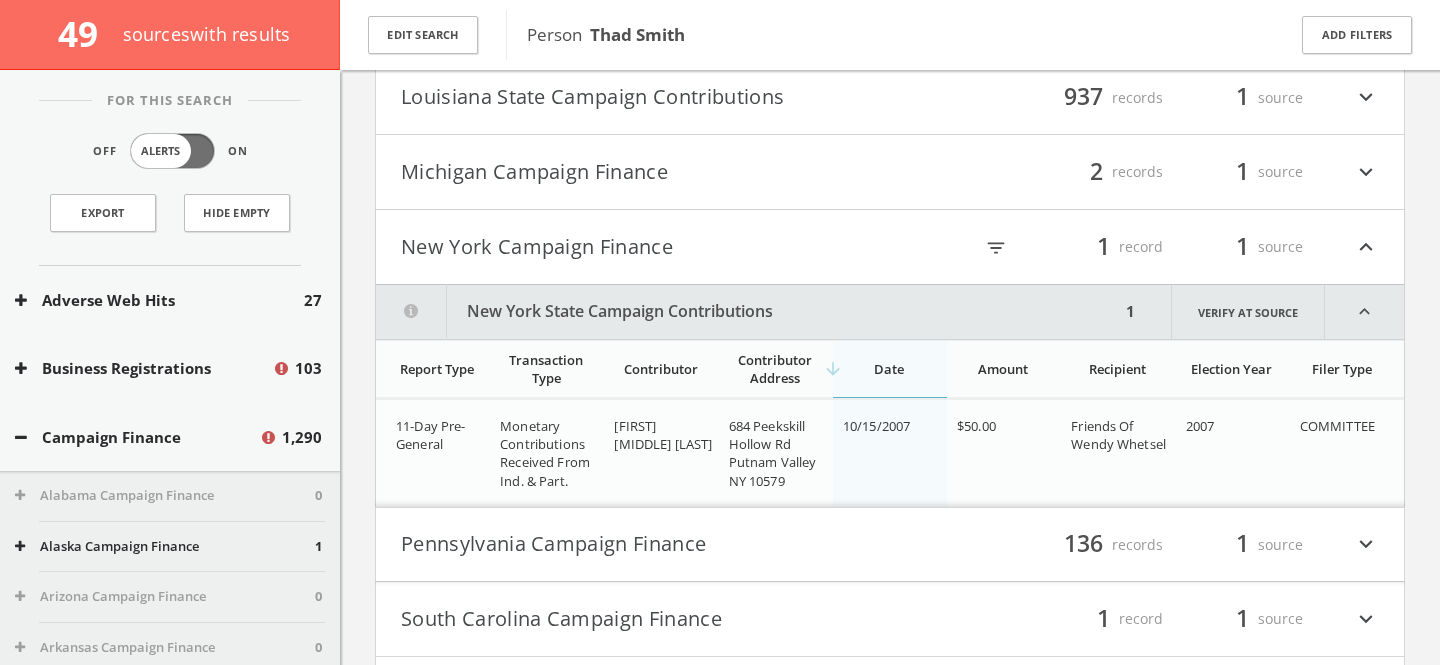 scroll, scrollTop: 853, scrollLeft: 0, axis: vertical 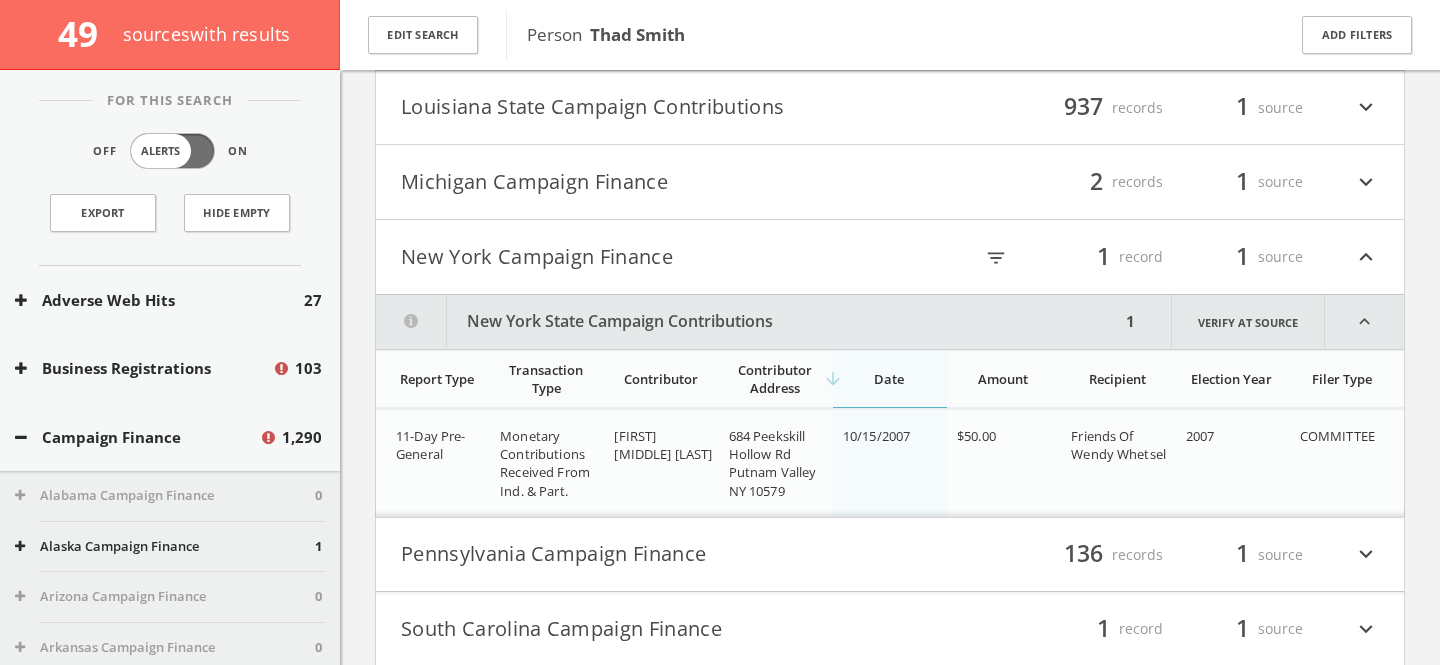 click on "New York Campaign Finance" at bounding box center (645, 257) 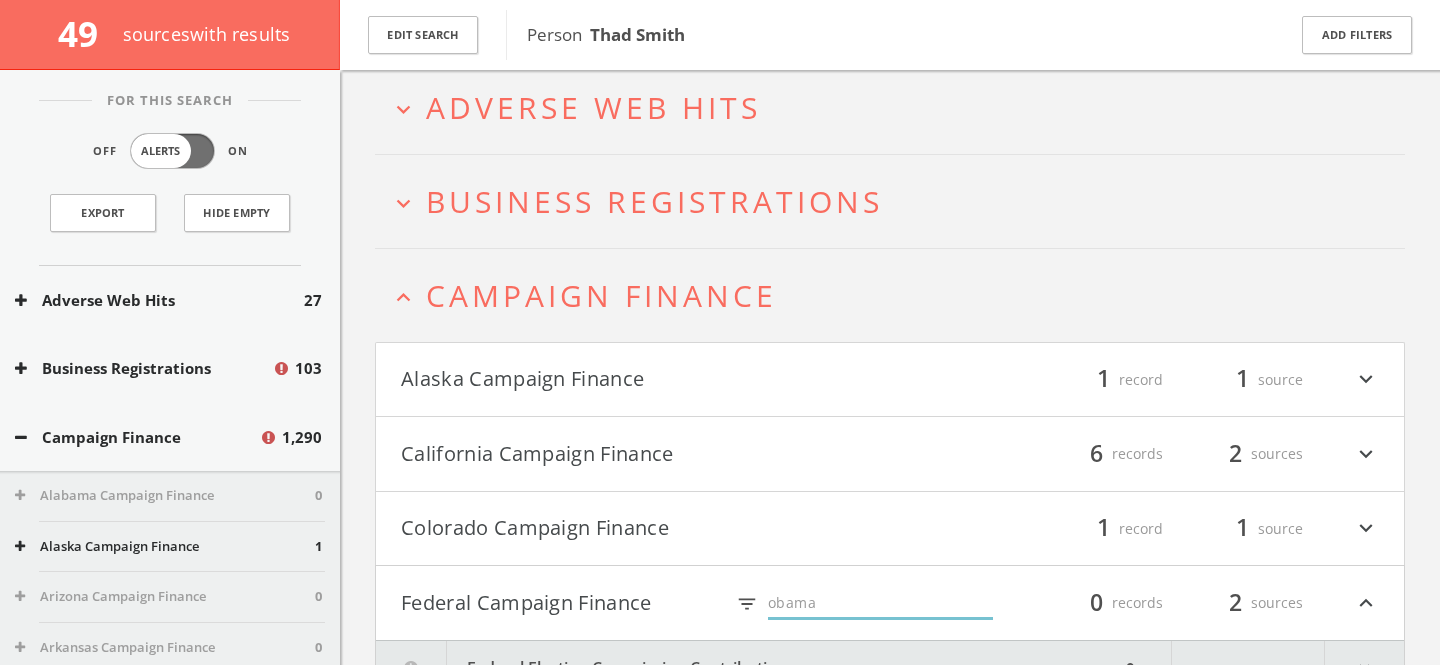 scroll, scrollTop: 82, scrollLeft: 0, axis: vertical 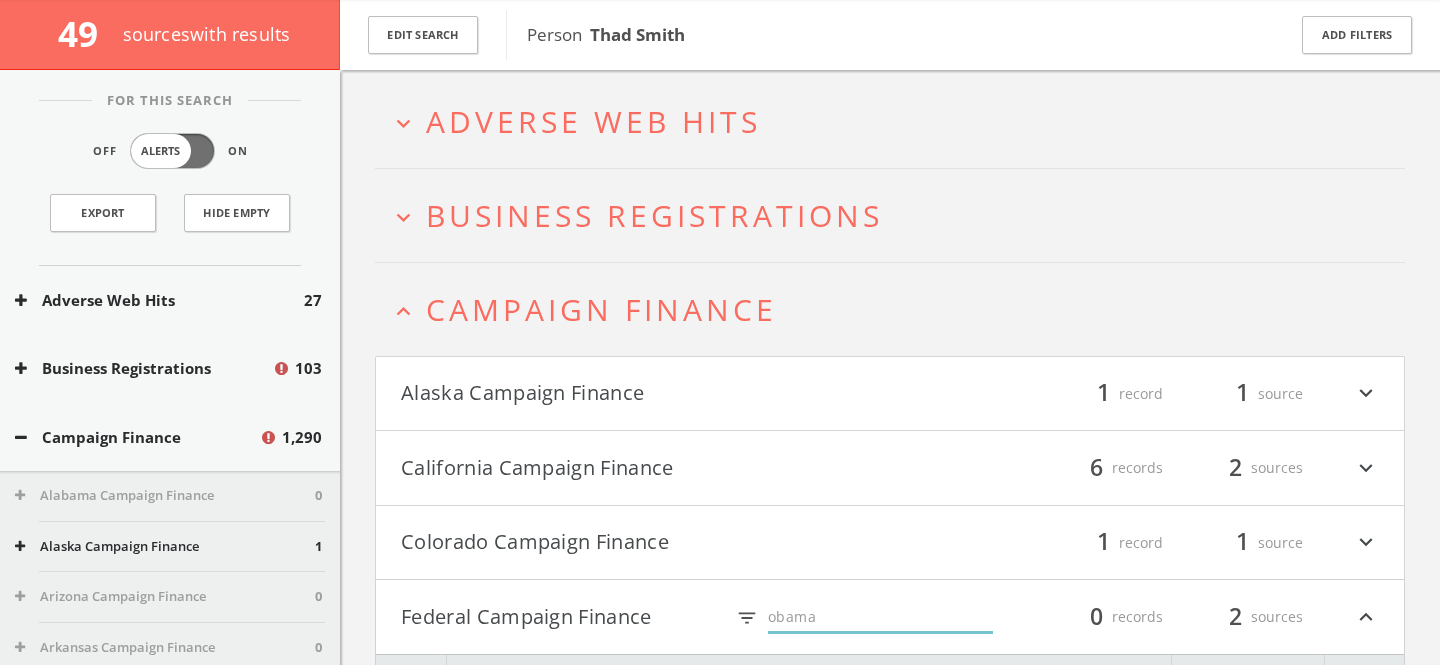 click on "Campaign Finance" at bounding box center [601, 309] 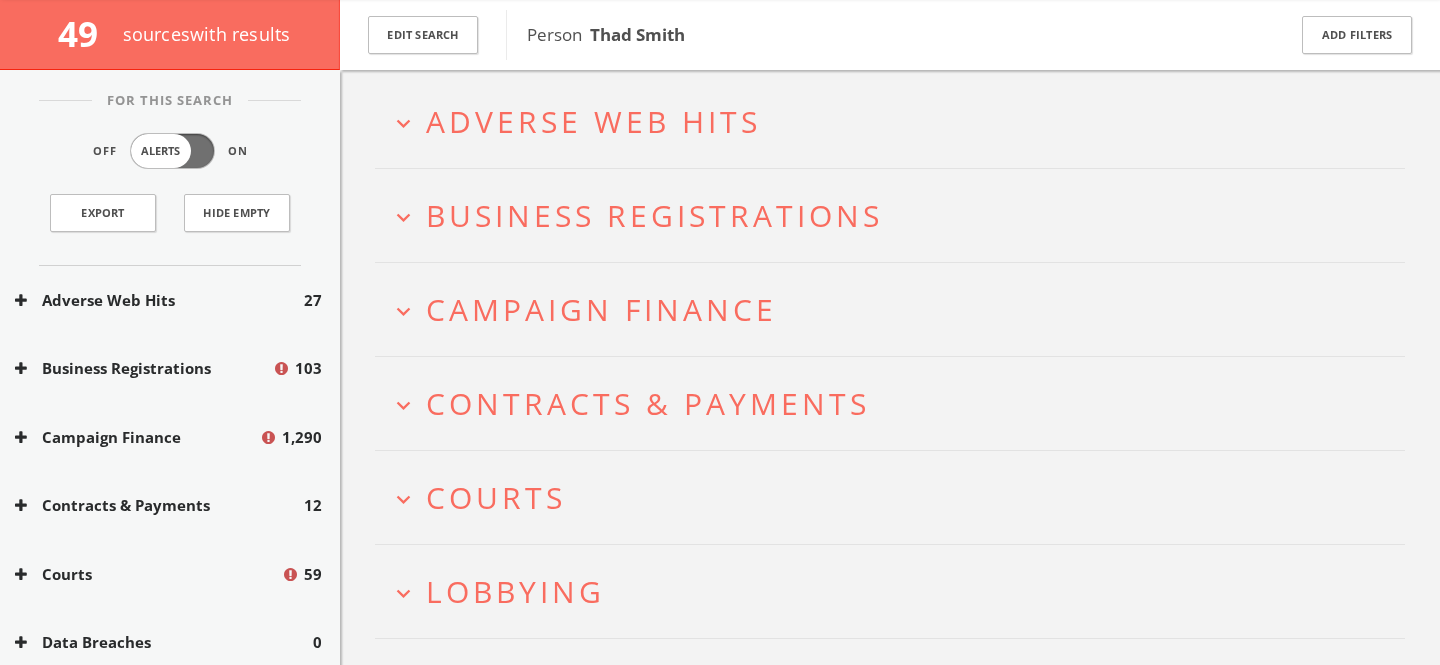 click on "Adverse Web Hits" at bounding box center [593, 121] 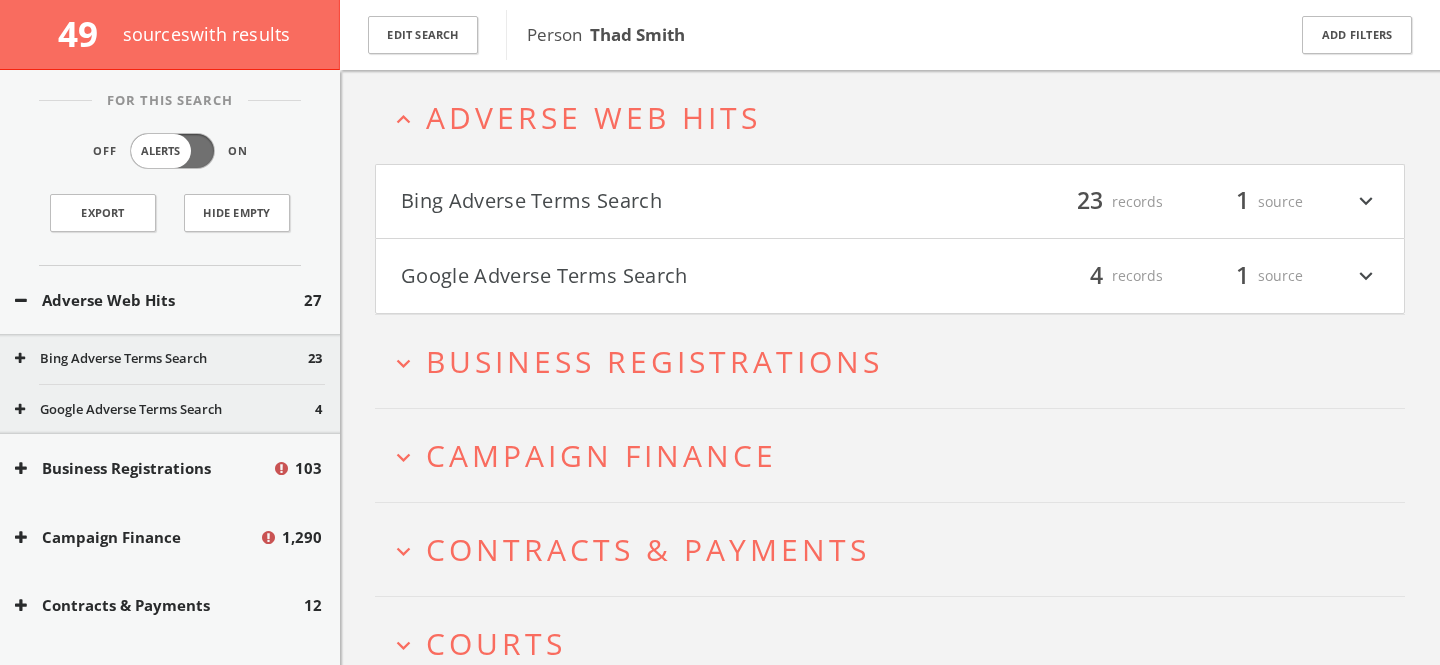 click on "Google Adverse Terms Search" at bounding box center [645, 276] 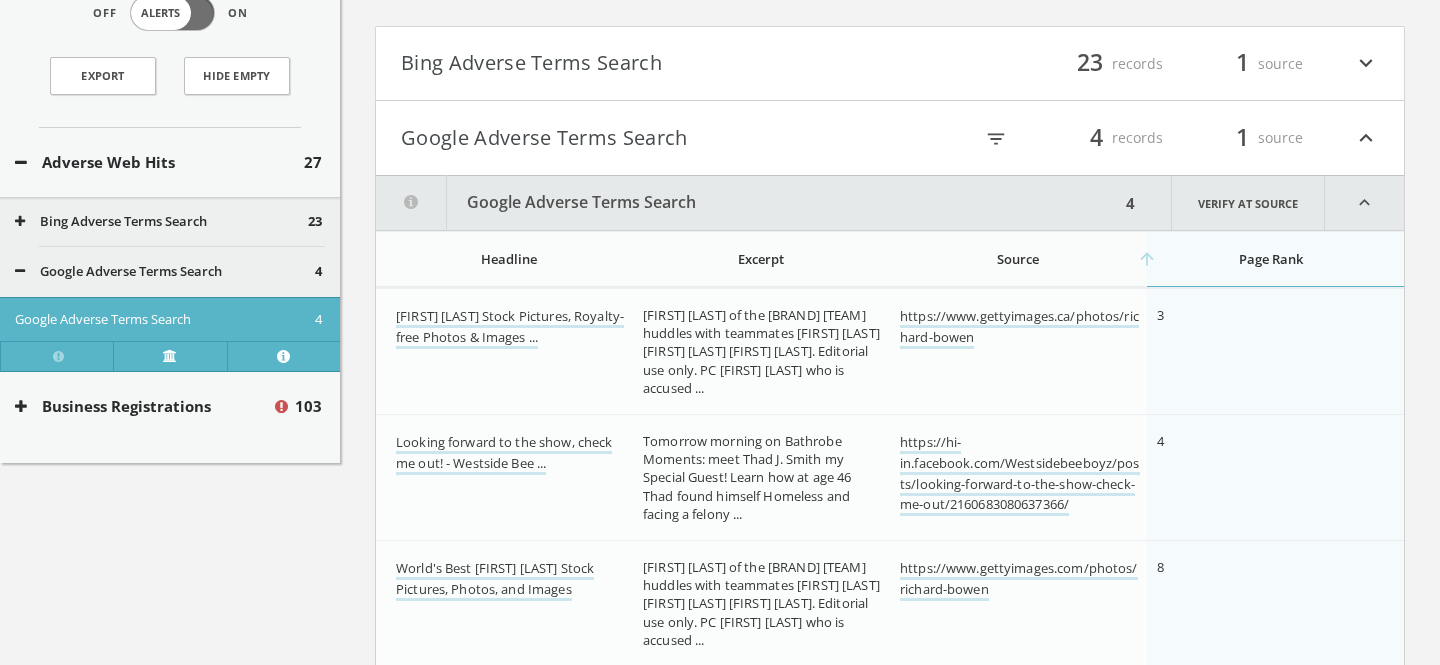 scroll, scrollTop: 0, scrollLeft: 0, axis: both 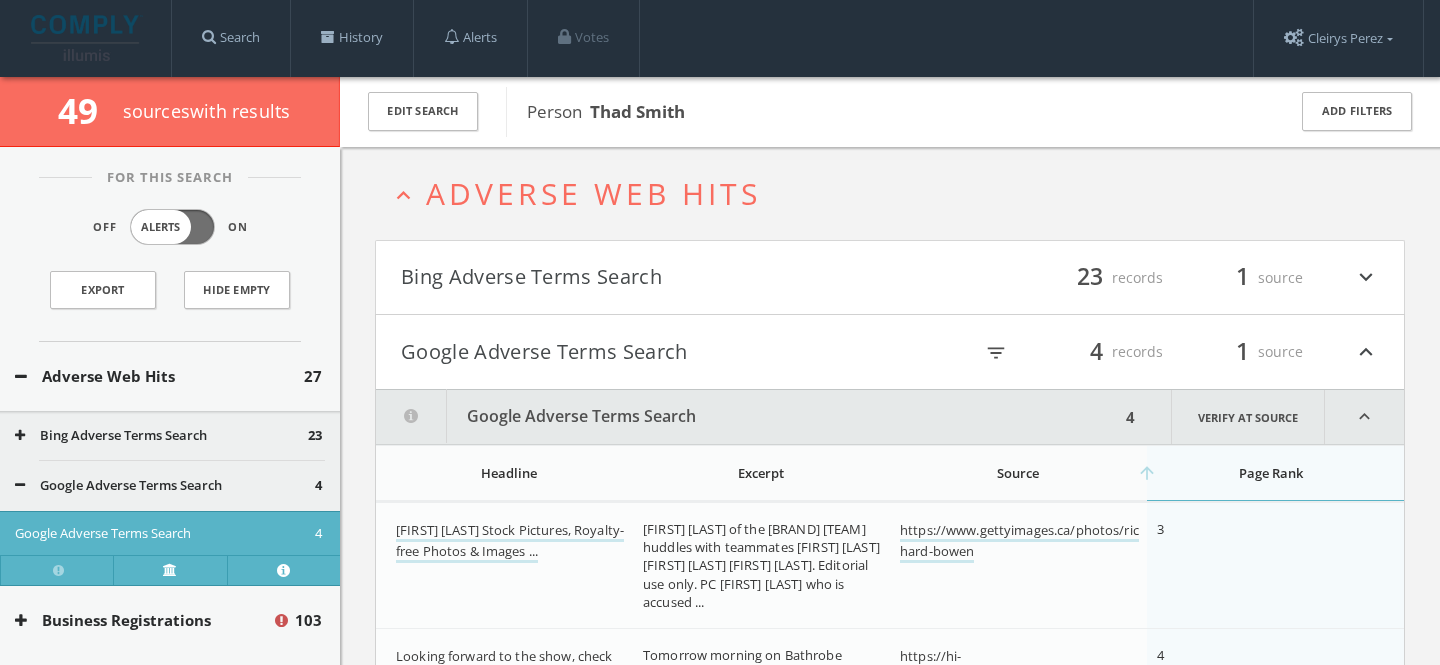click on "Google Adverse Terms Search" at bounding box center [645, 352] 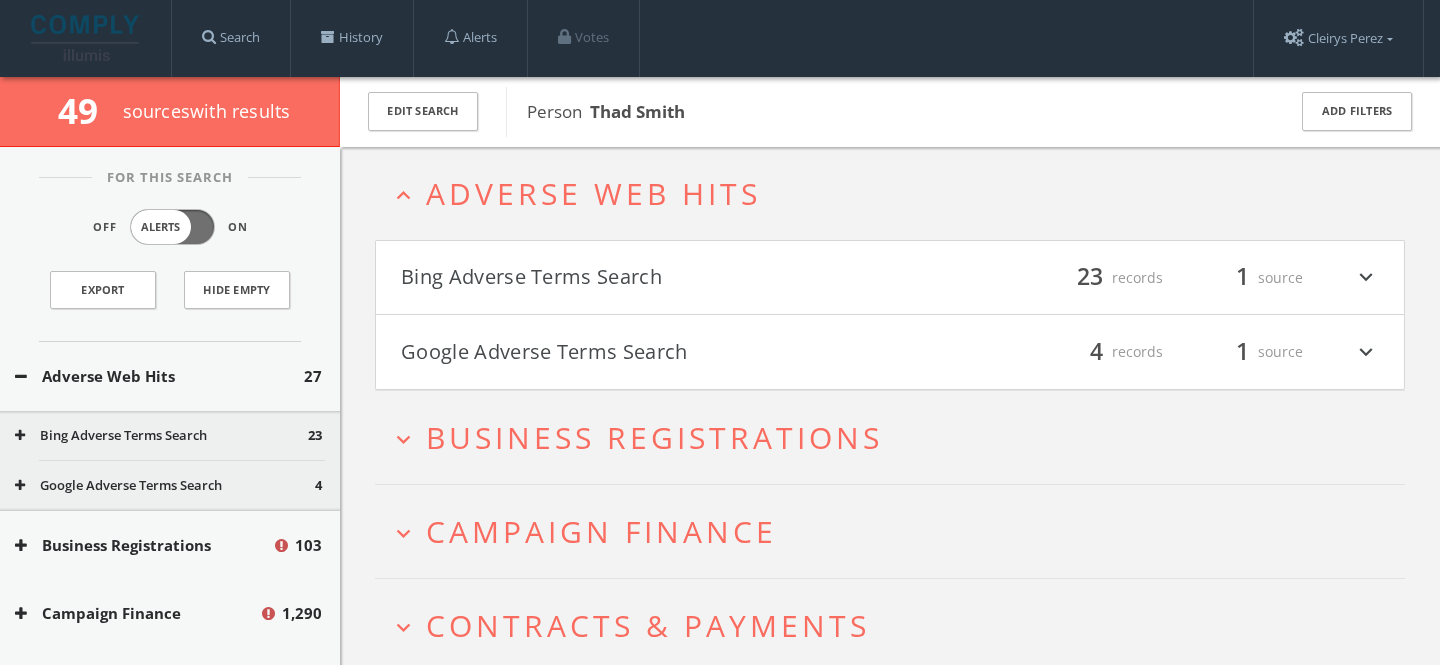 click on "Bing Adverse Terms Search" at bounding box center (645, 278) 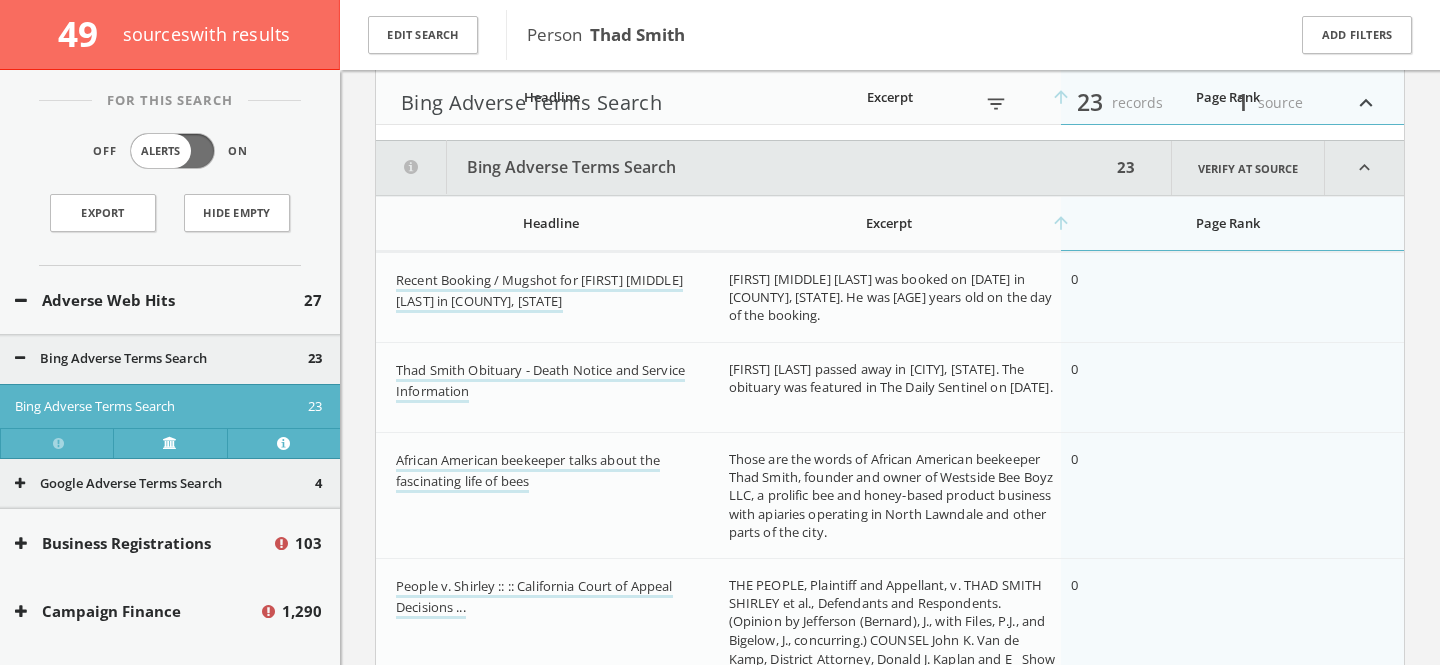 scroll, scrollTop: 0, scrollLeft: 0, axis: both 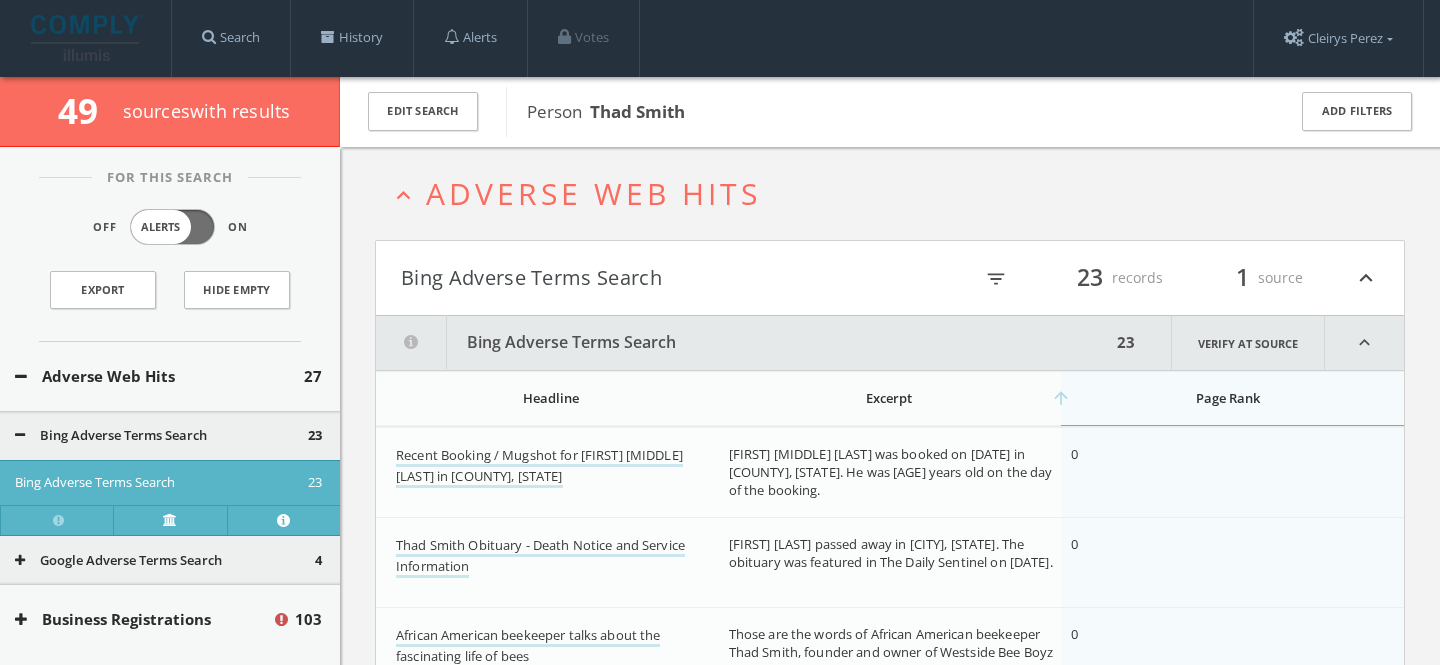 click on "Adverse Web Hits" at bounding box center [593, 193] 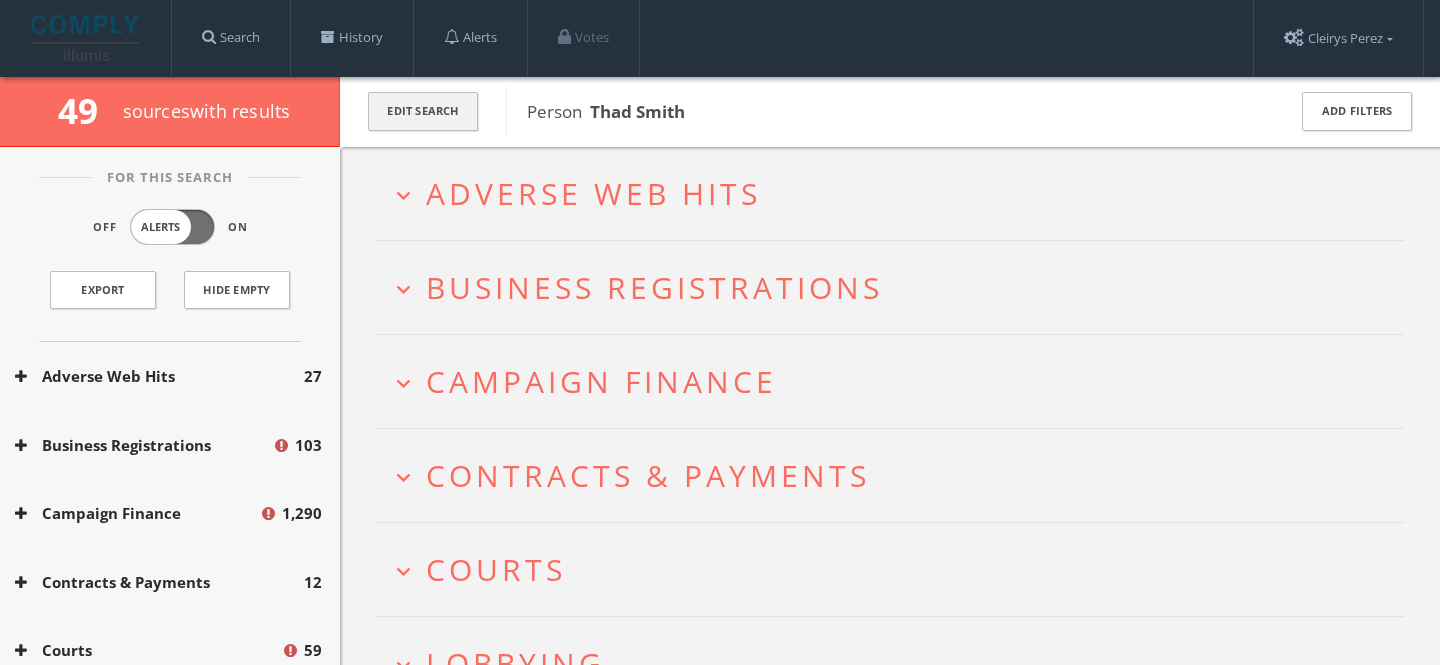 click on "Edit Search" at bounding box center (423, 111) 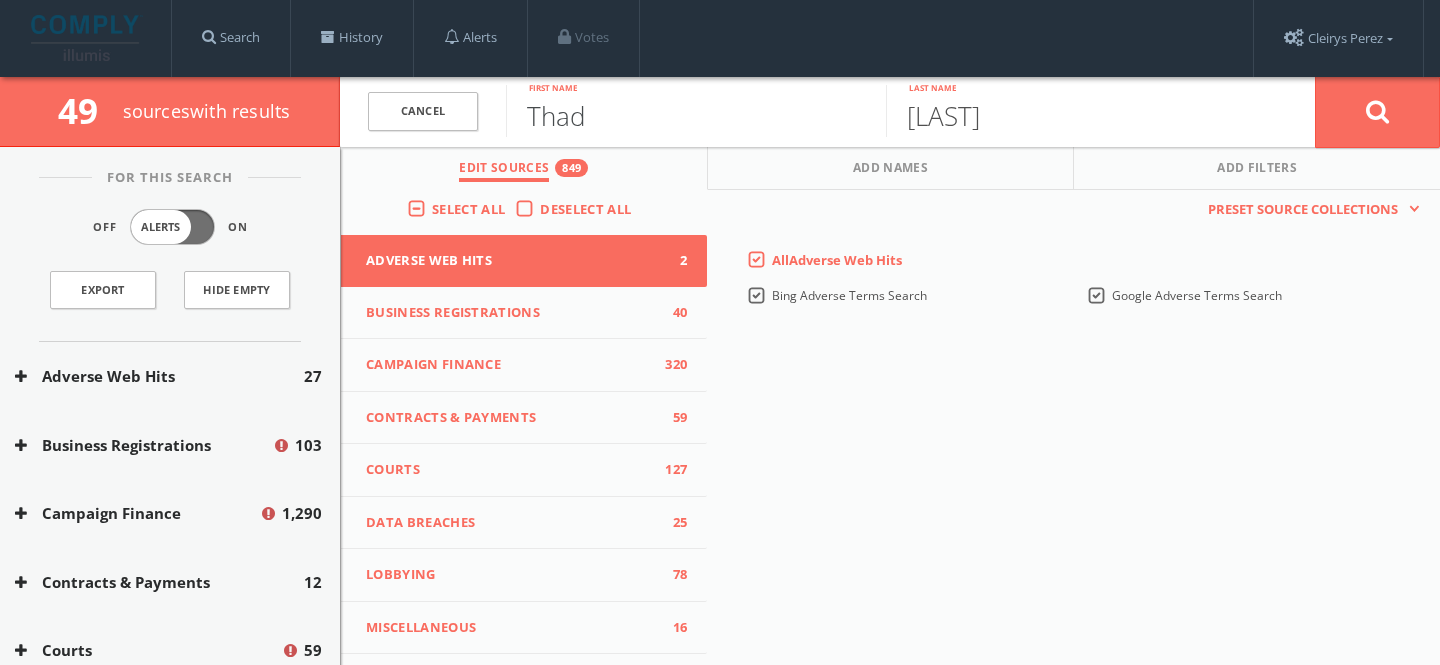 click on "Thad" at bounding box center (696, 111) 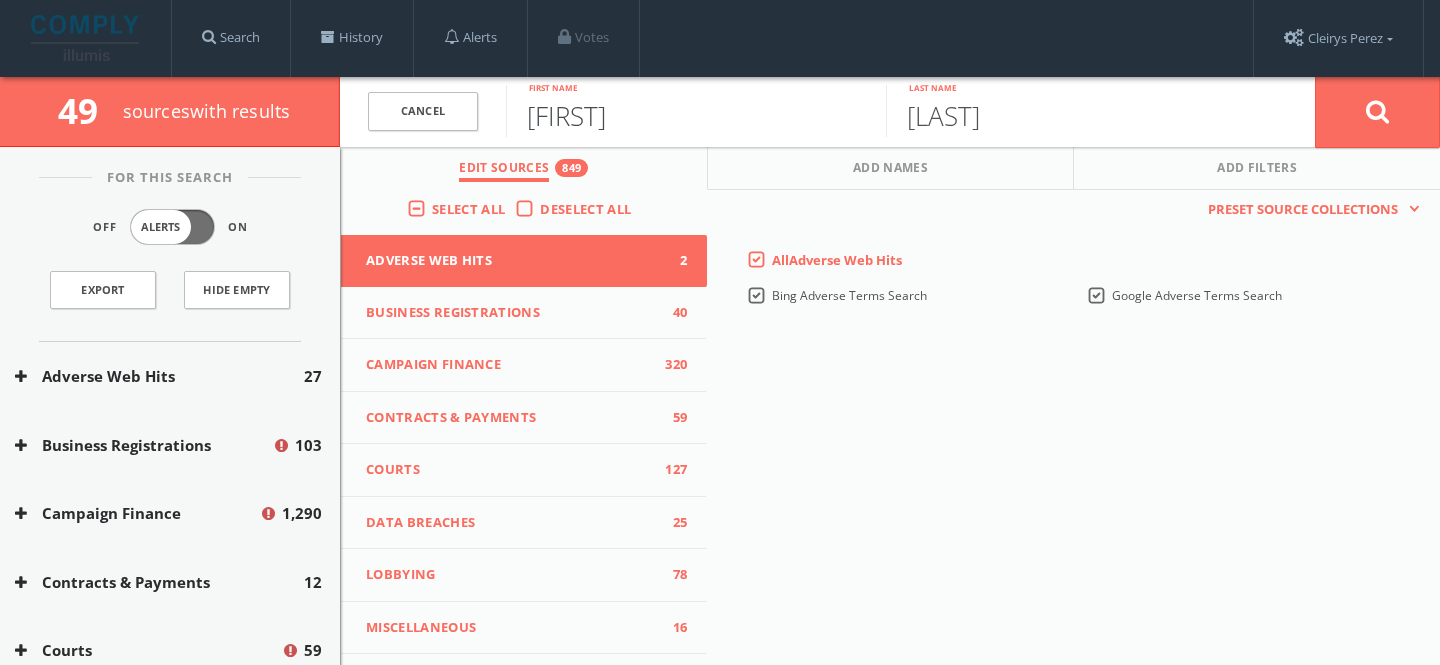 click on "[FIRST]" at bounding box center [696, 111] 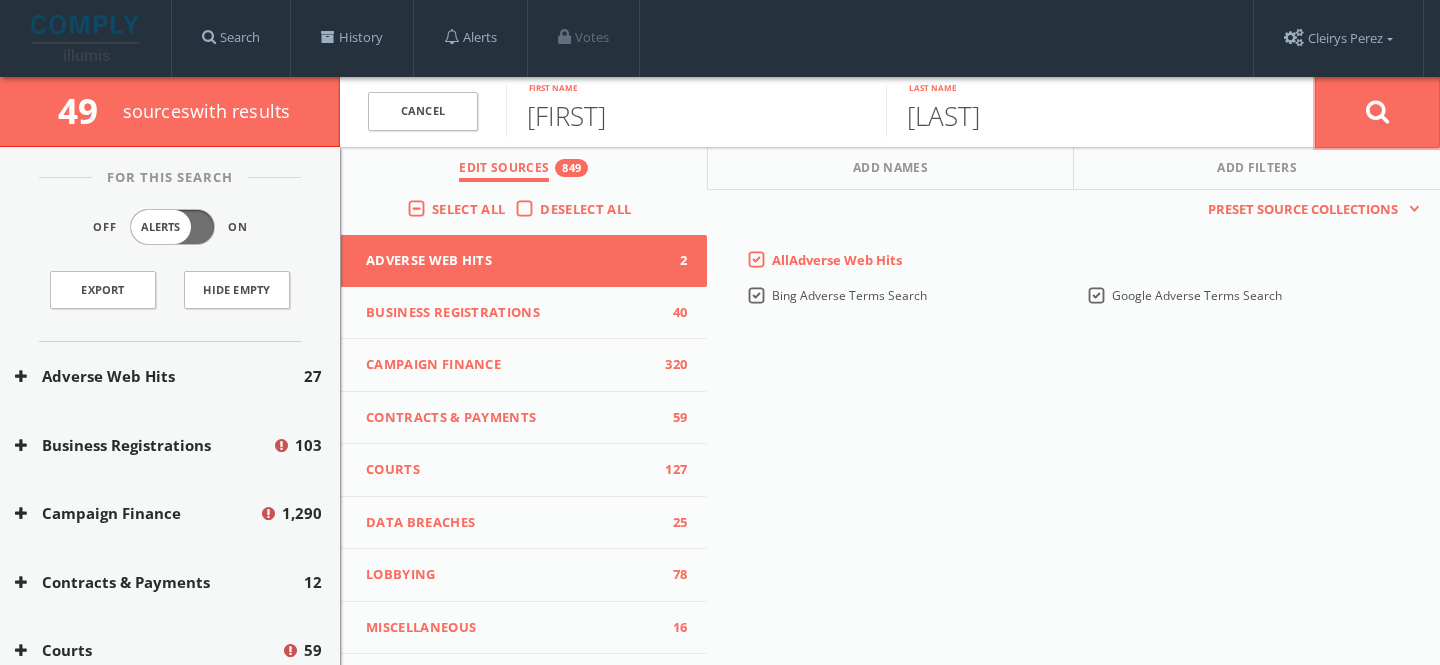 click at bounding box center [1377, 112] 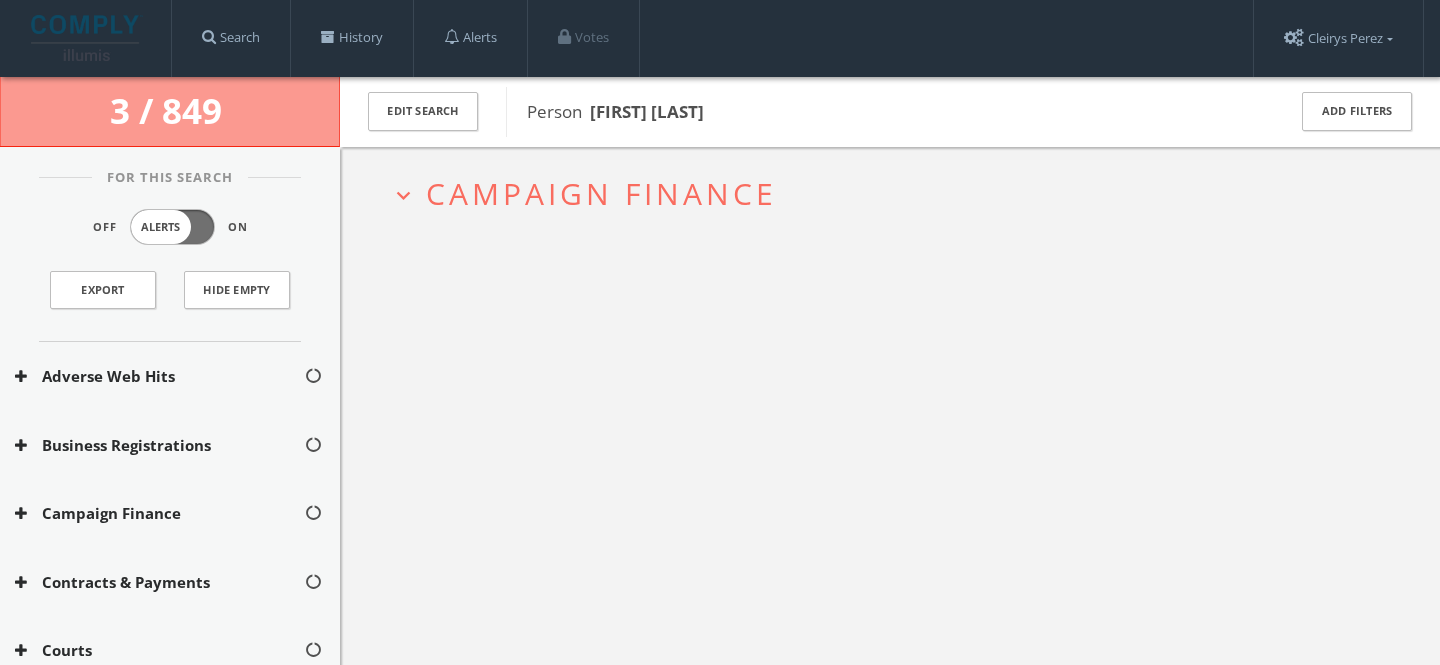 click on "Campaign Finance" at bounding box center (601, 193) 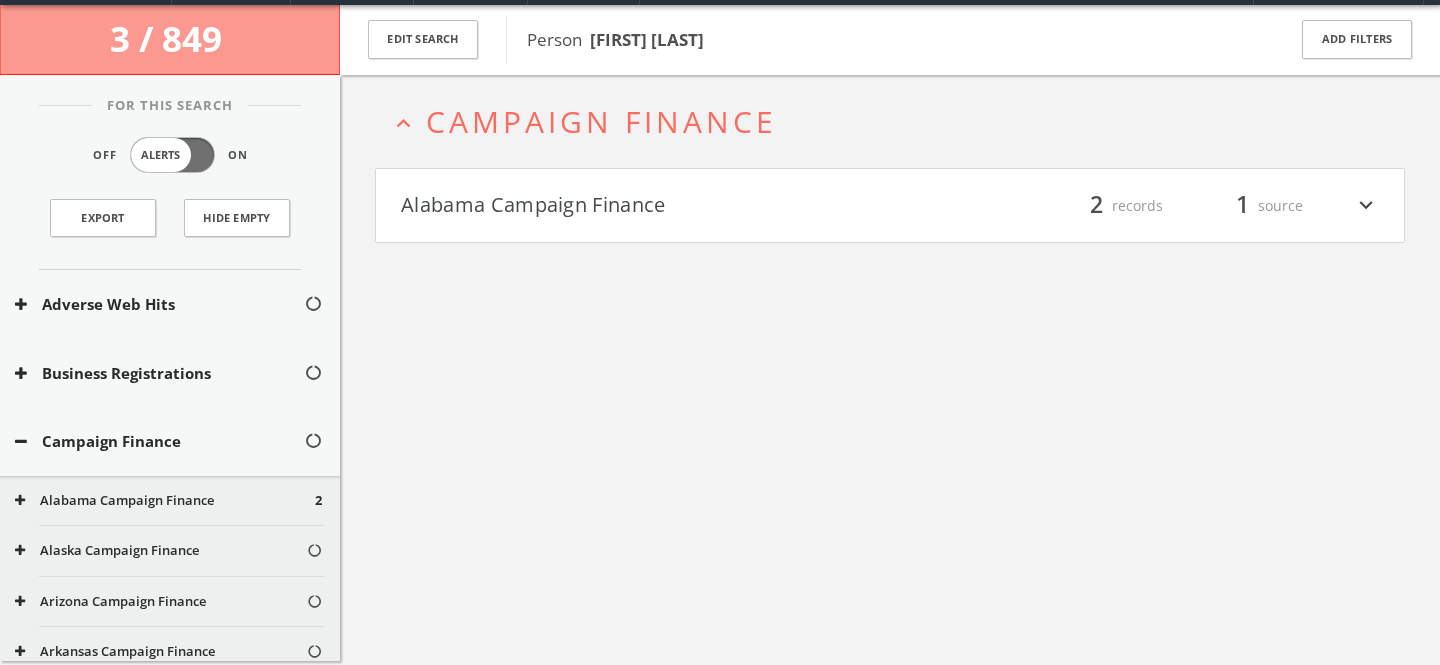 scroll, scrollTop: 77, scrollLeft: 0, axis: vertical 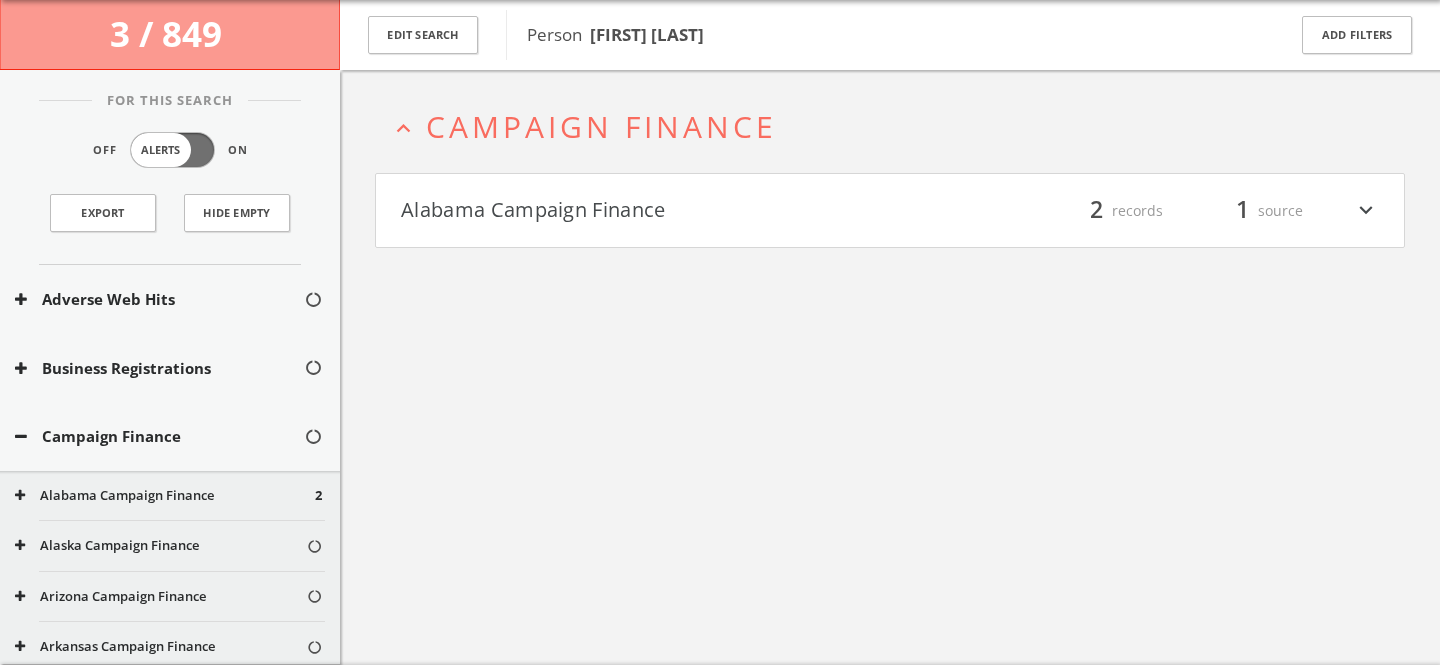 click on "Campaign Finance" at bounding box center [601, 126] 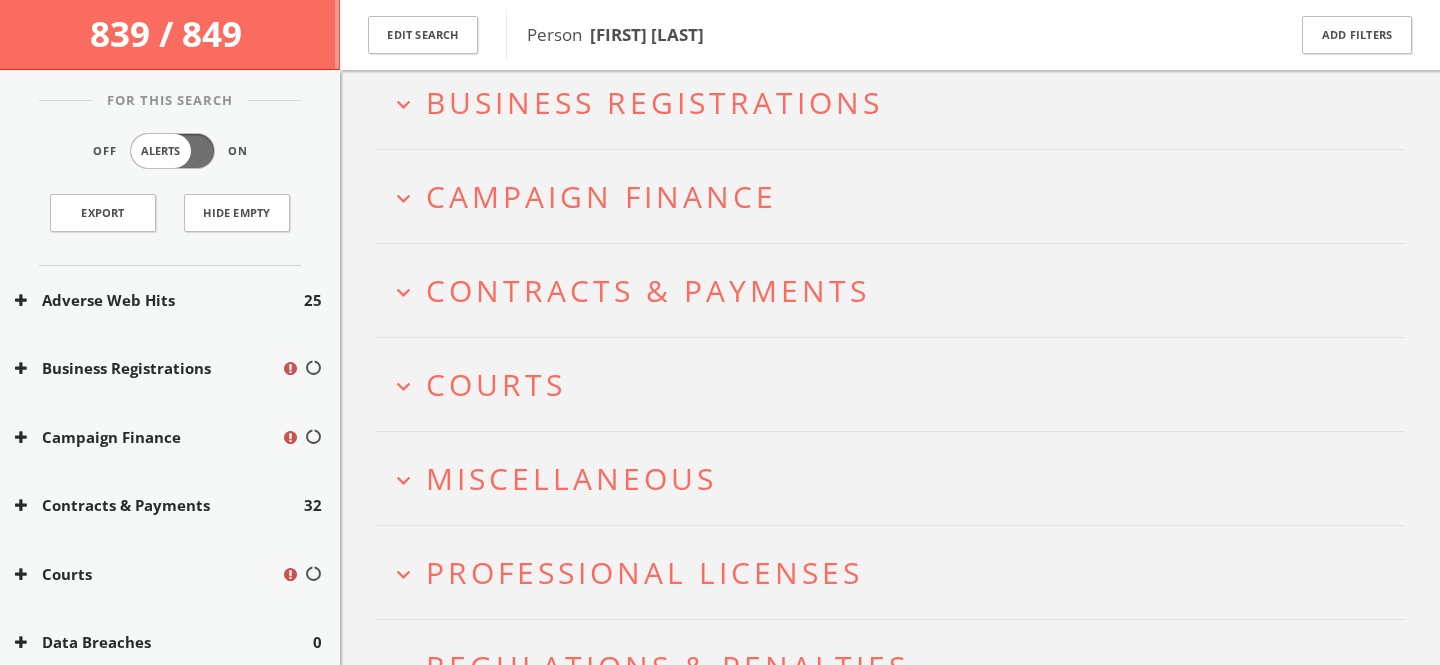 scroll, scrollTop: 312, scrollLeft: 0, axis: vertical 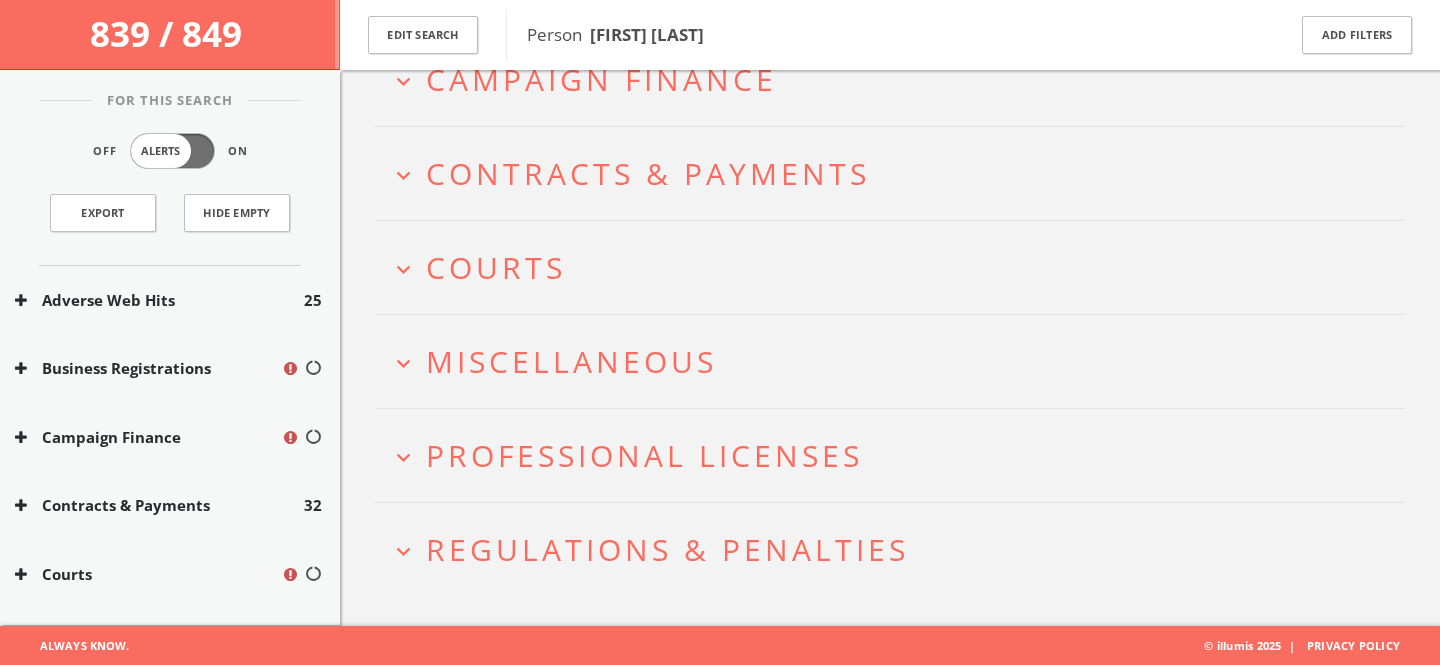 click on "Professional Licenses" at bounding box center (644, 455) 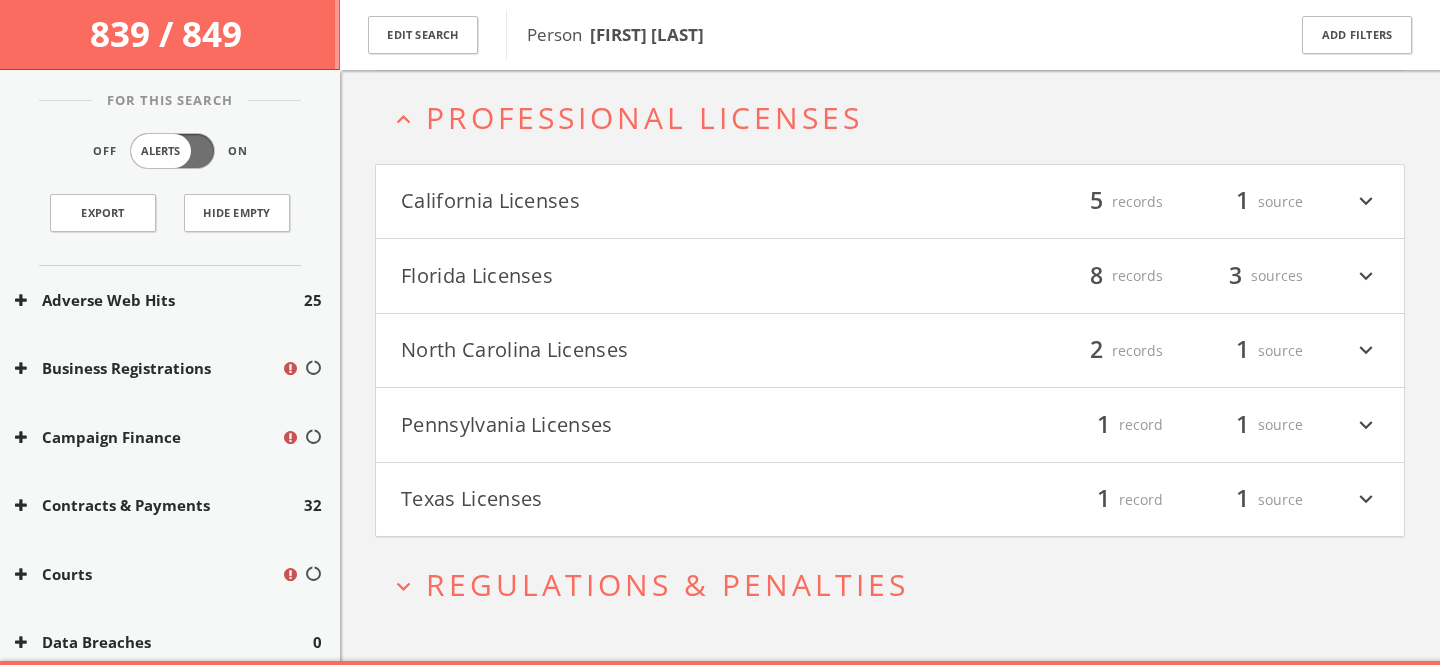 click on "Professional Licenses" at bounding box center (644, 117) 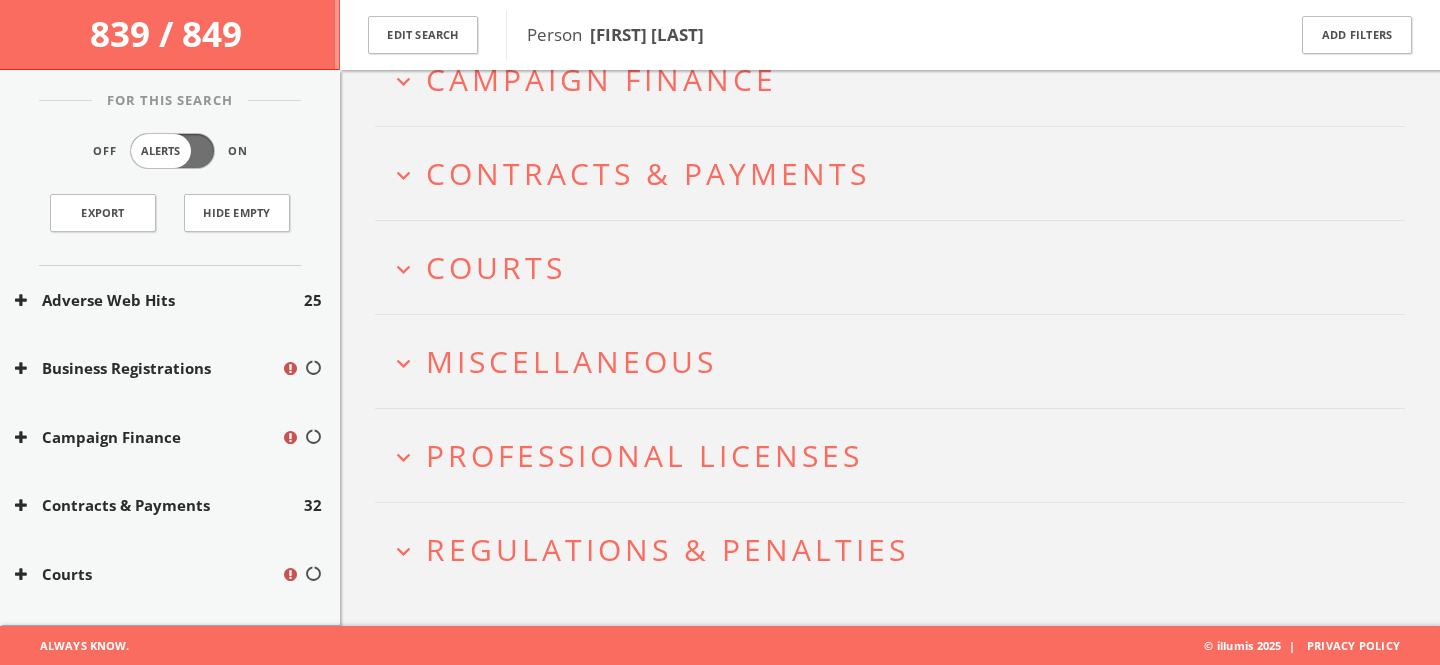 click on "Miscellaneous" at bounding box center (571, 361) 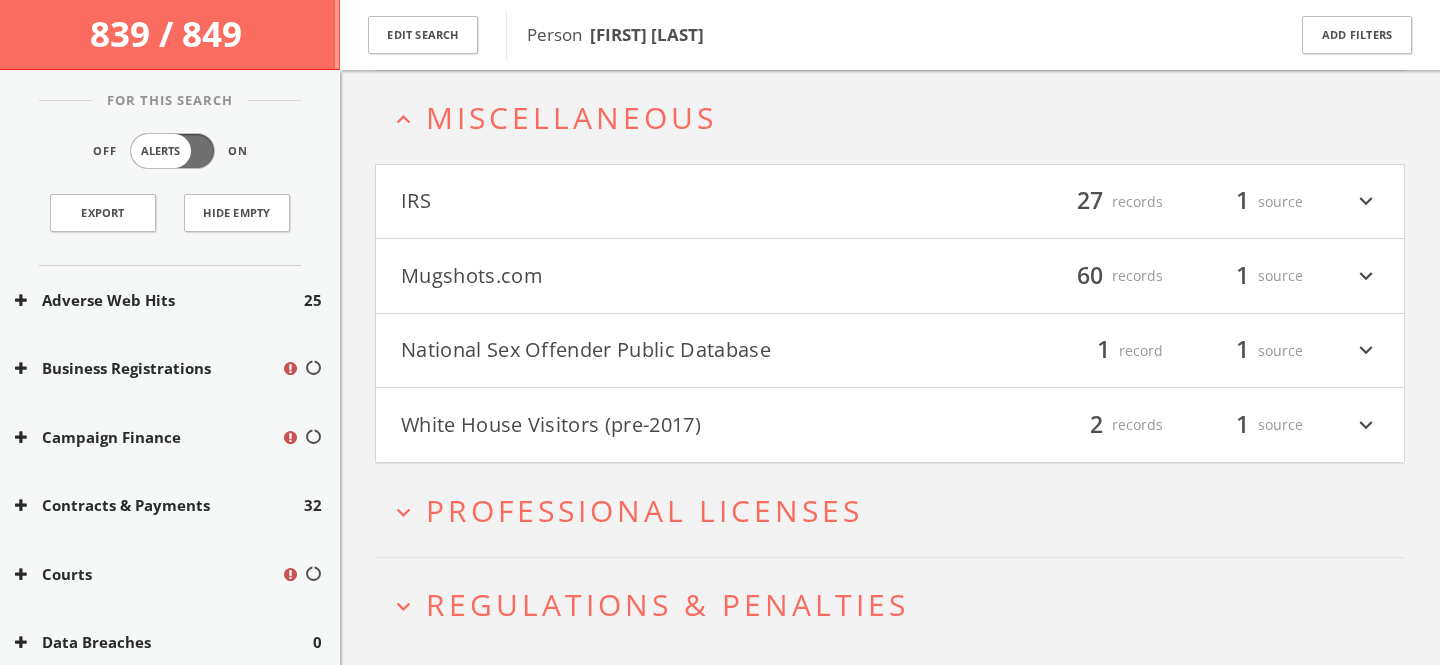 click on "Mugshots.com" at bounding box center [645, 276] 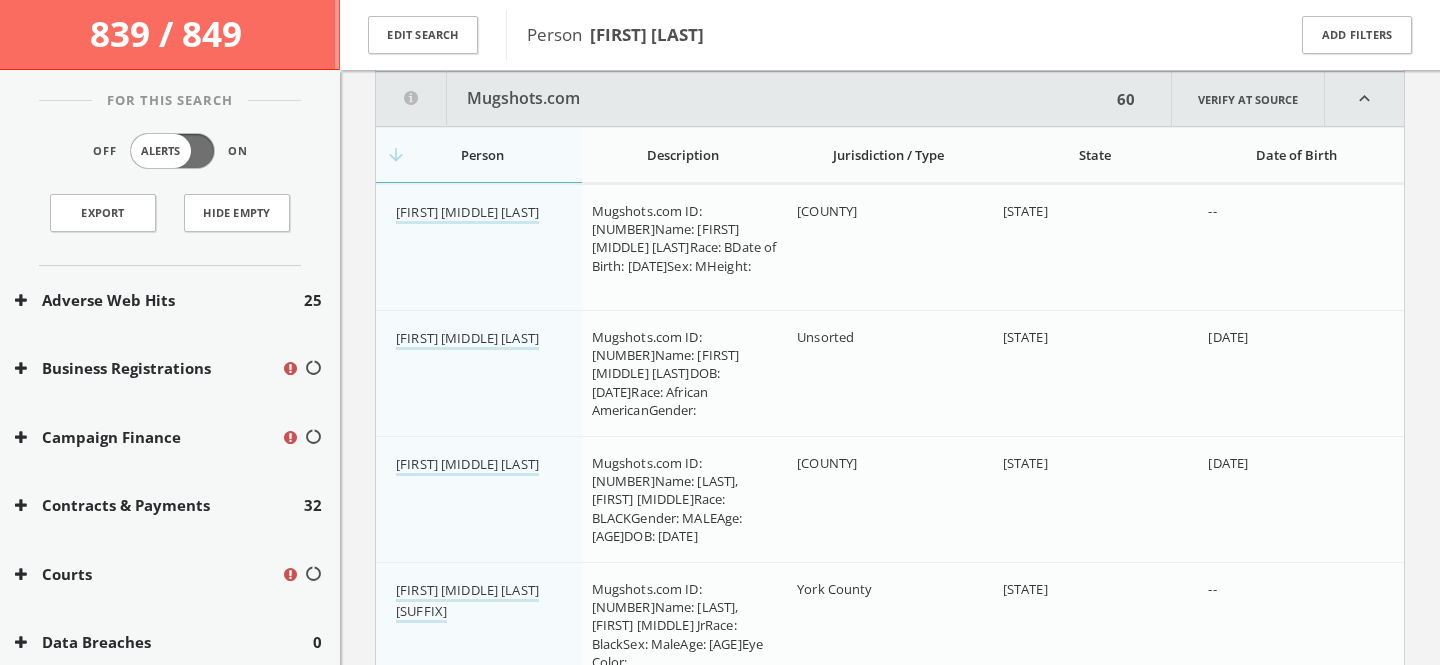 scroll, scrollTop: 799, scrollLeft: 0, axis: vertical 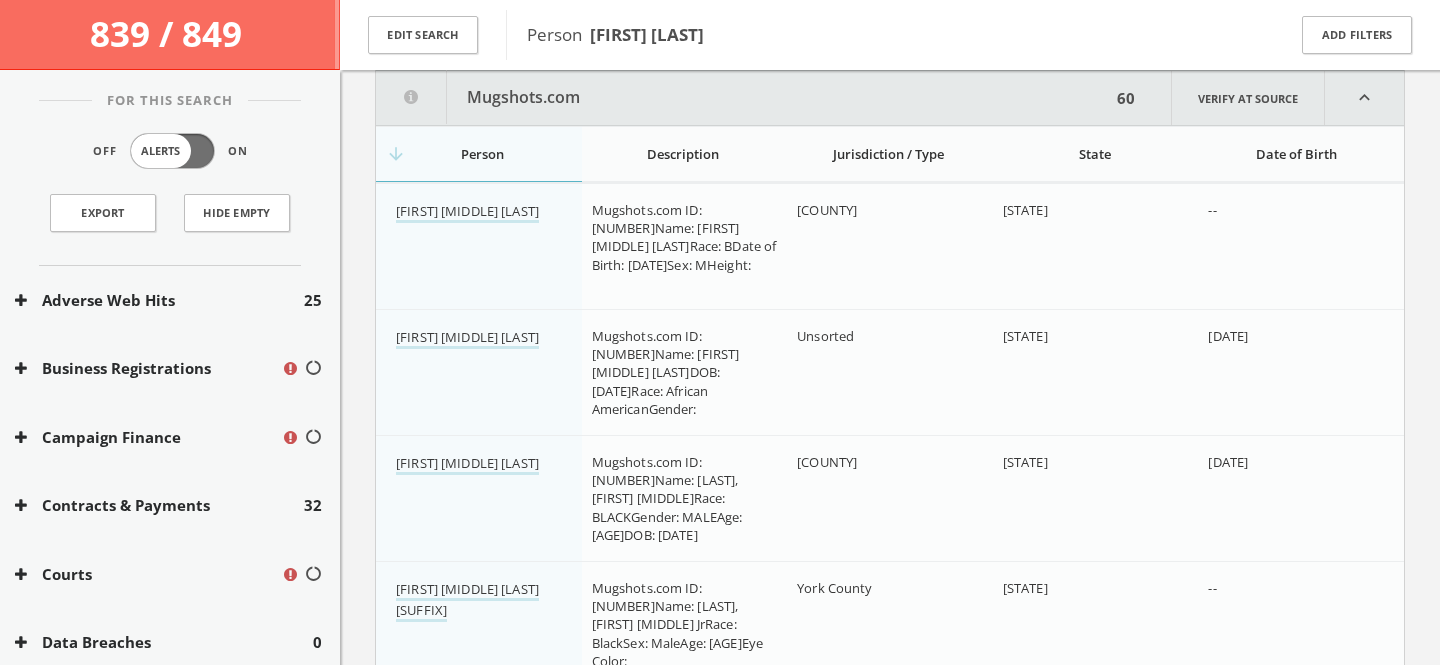 click on "State" at bounding box center [1095, 154] 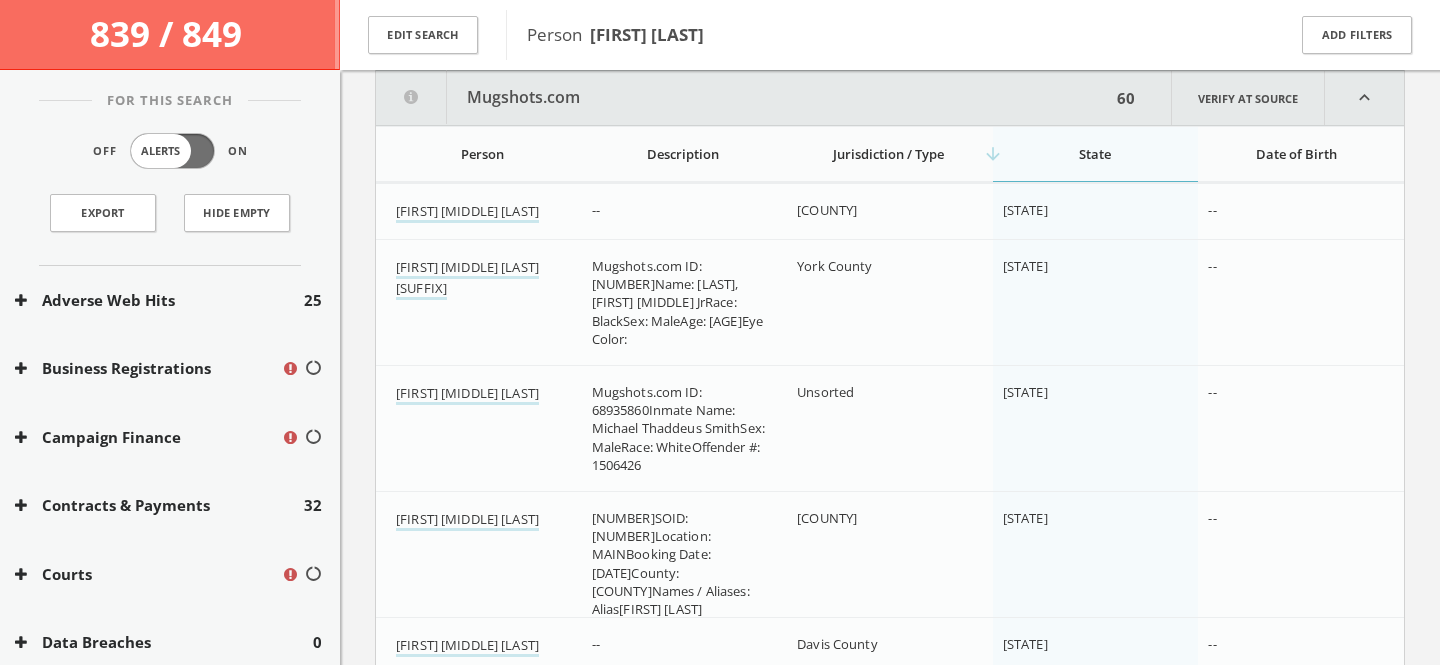 click on "arrow_downward State" at bounding box center (1095, 154) 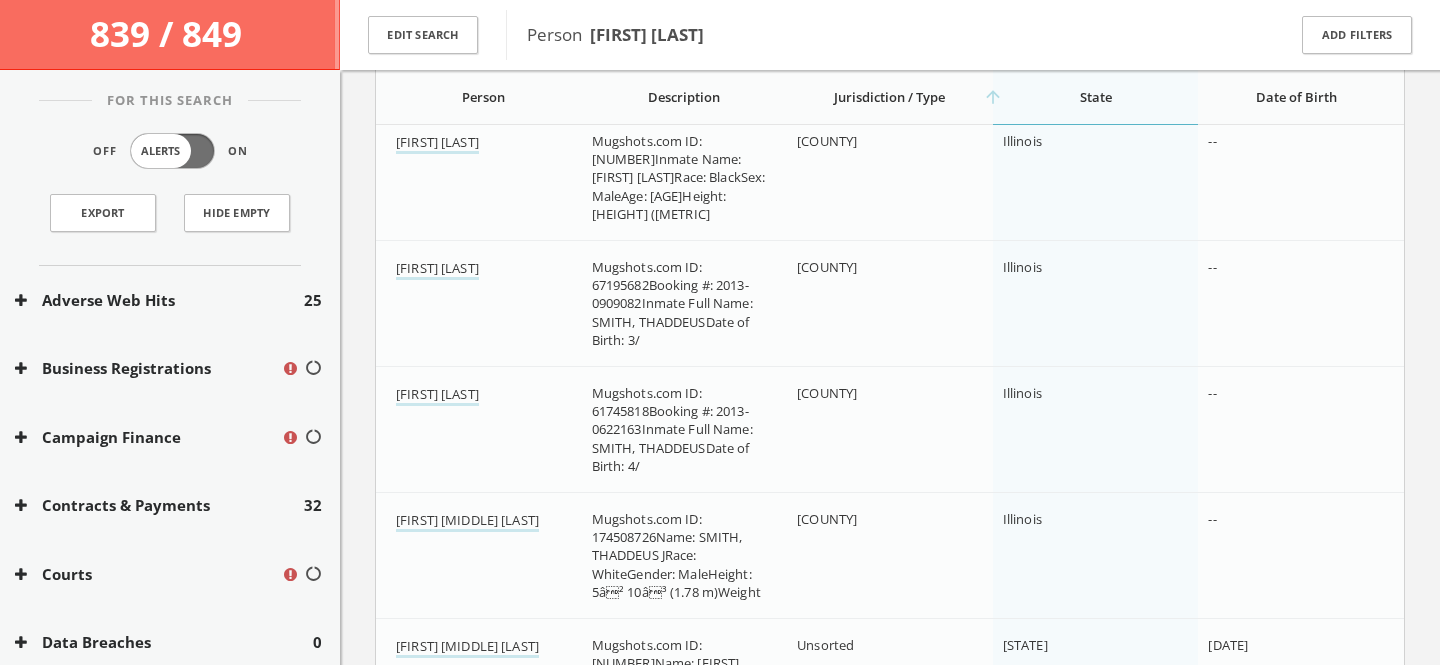 scroll, scrollTop: 4120, scrollLeft: 0, axis: vertical 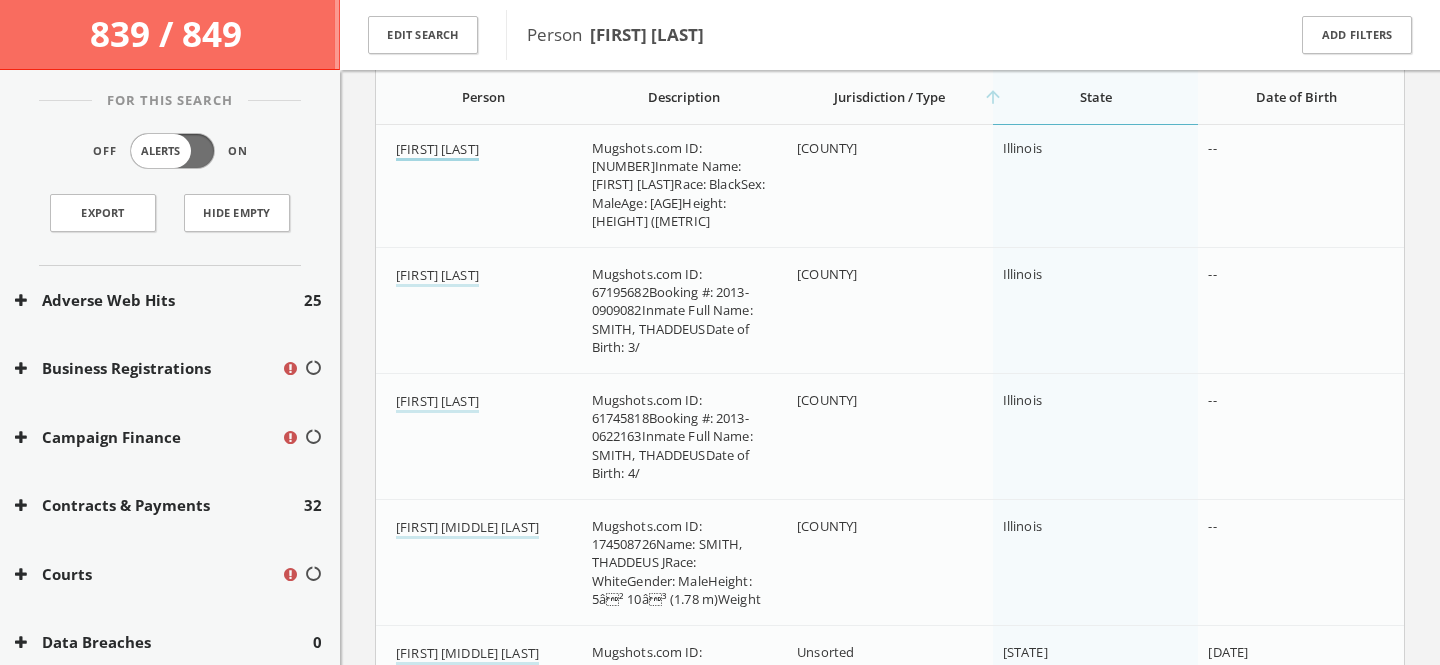 click on "[FIRST] [LAST]" at bounding box center (437, 150) 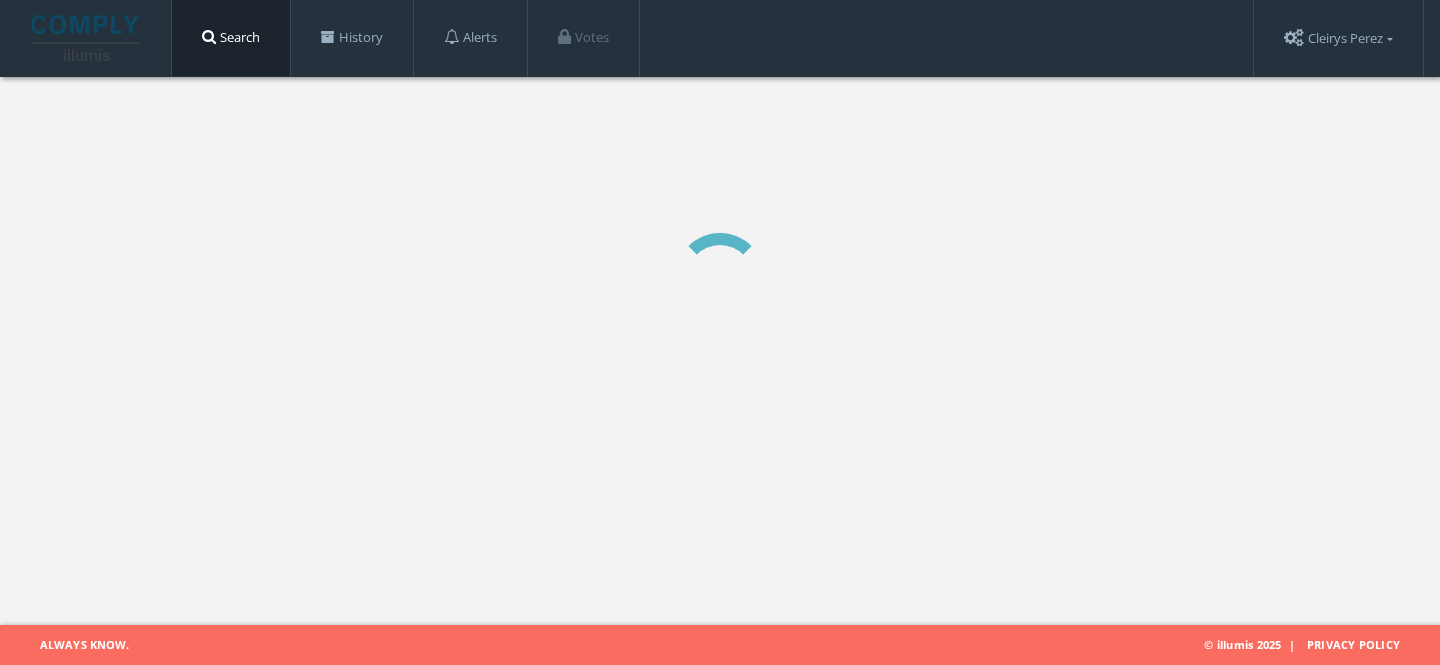 scroll, scrollTop: 0, scrollLeft: 0, axis: both 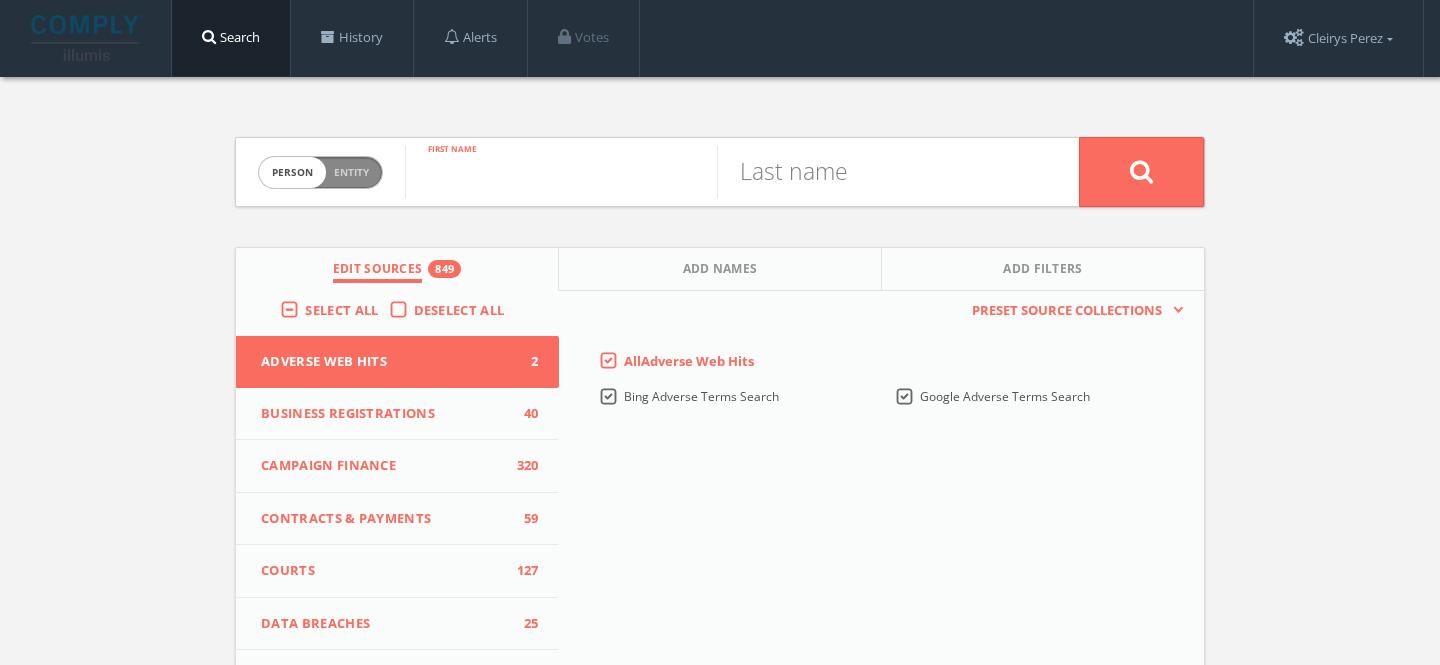 click at bounding box center [561, 172] 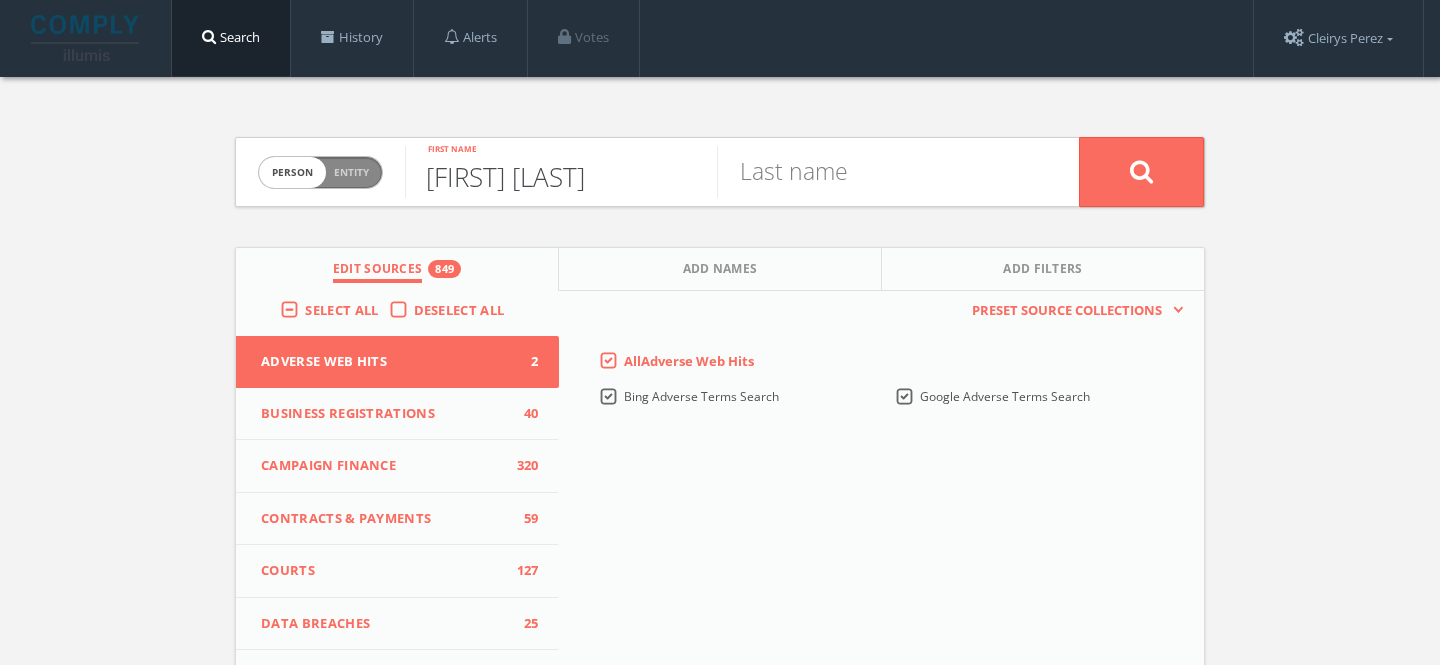 click on "[FIRST] [LAST]" at bounding box center (561, 172) 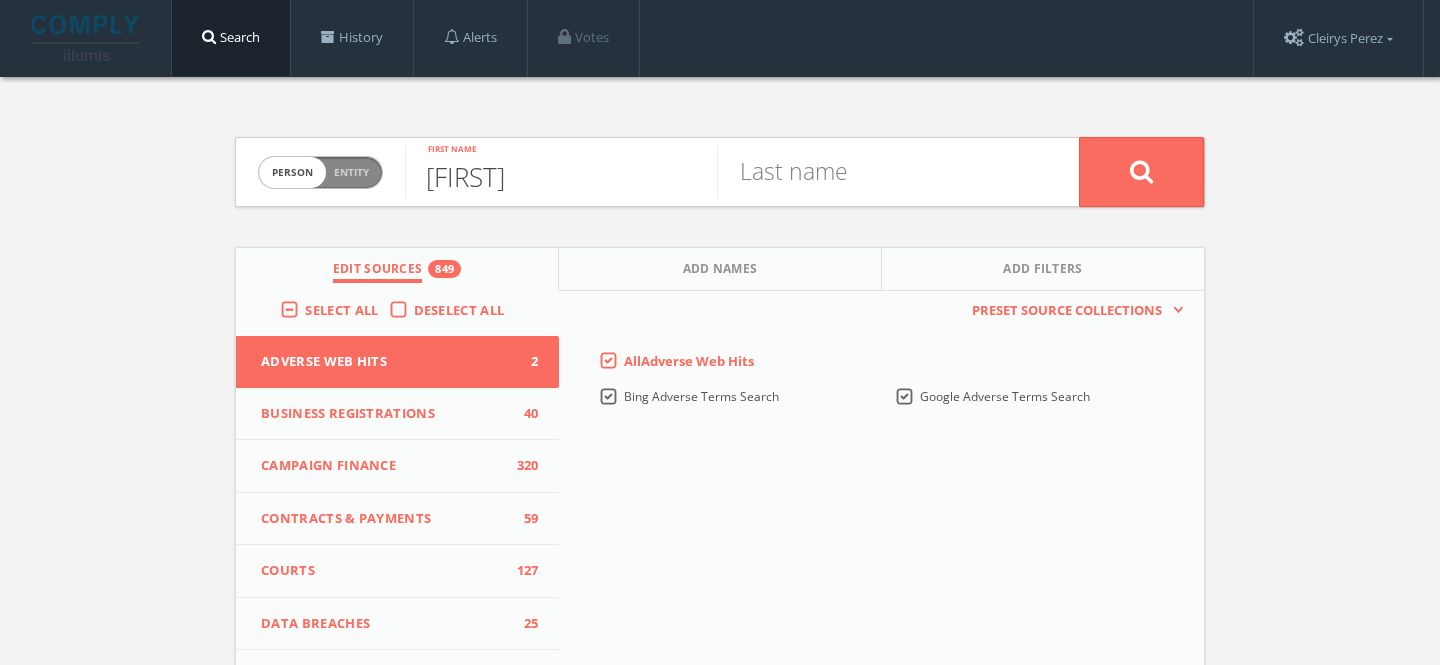 type on "[FIRST]" 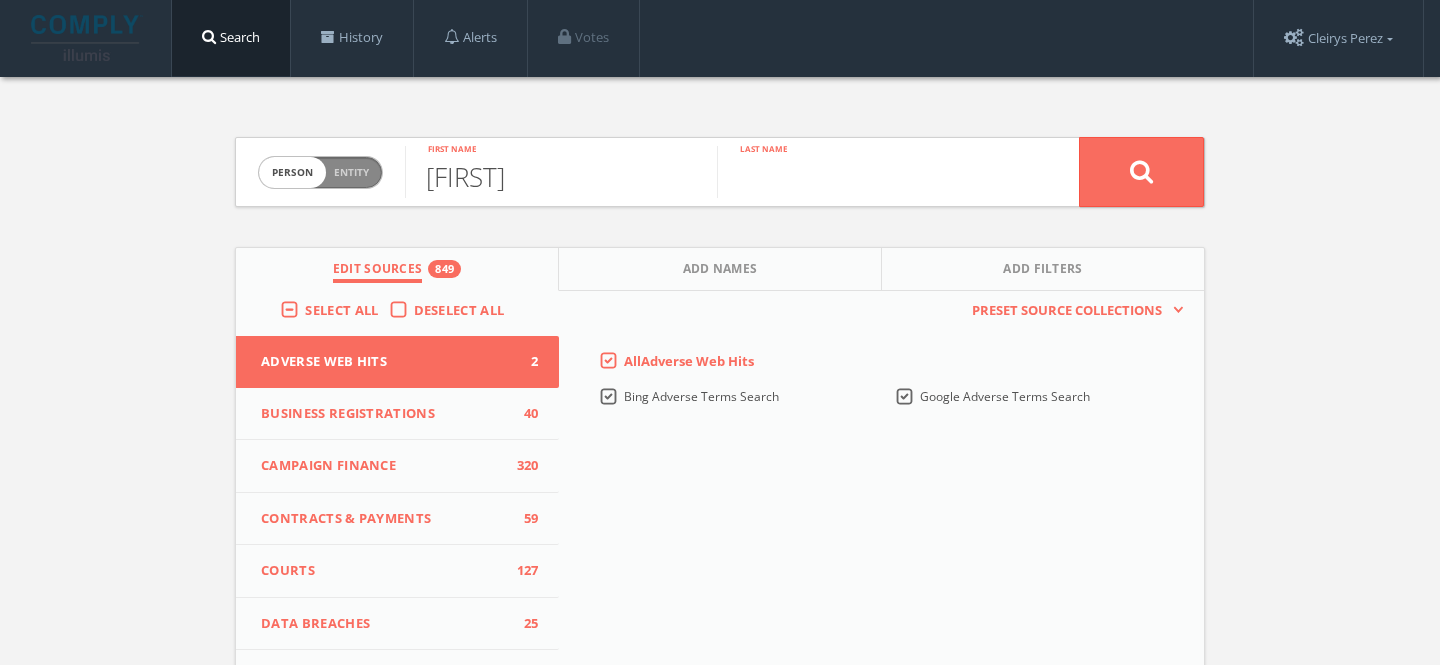 paste on "Dunlap" 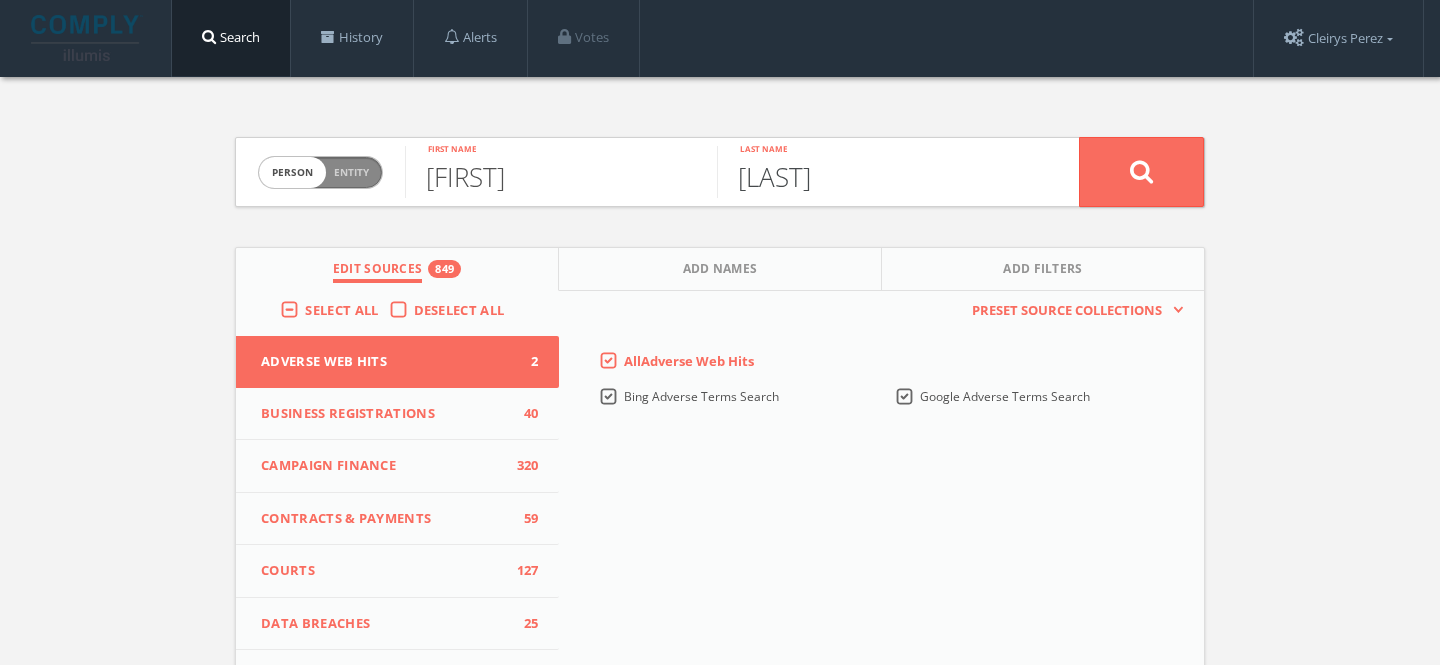type on "Dunlap" 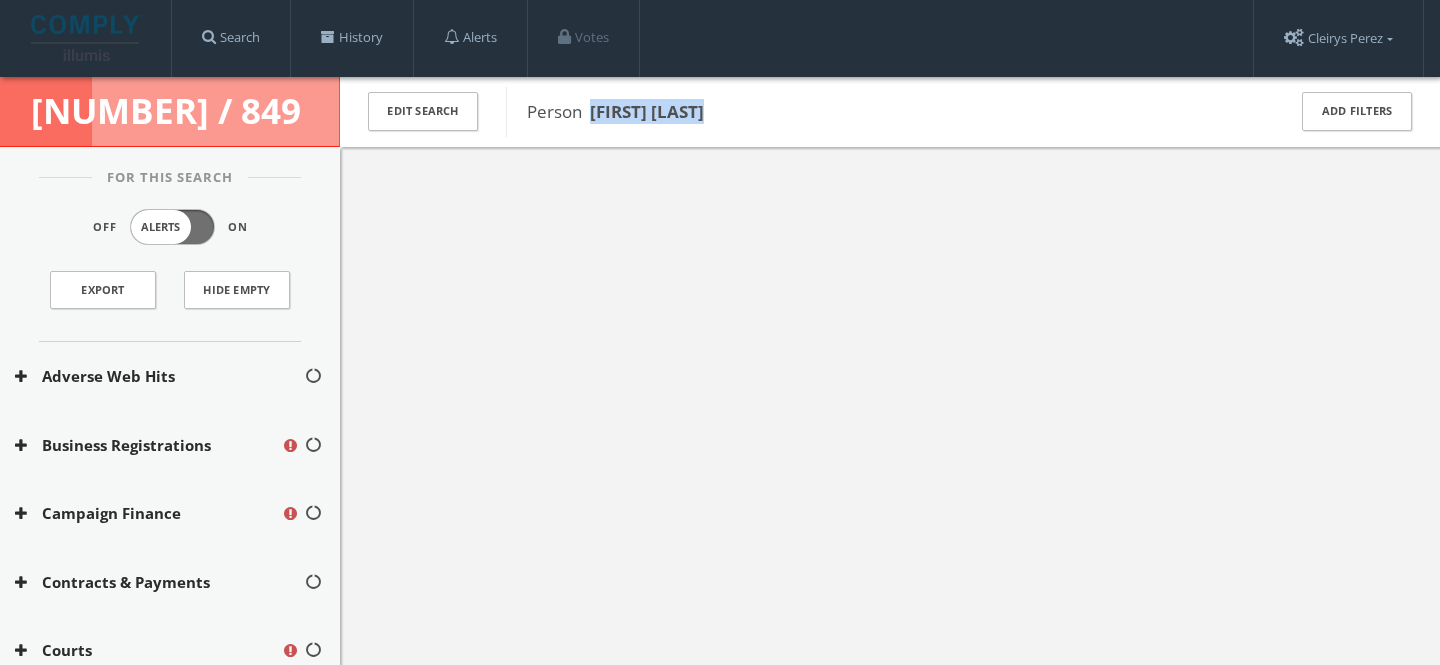 drag, startPoint x: 591, startPoint y: 113, endPoint x: 783, endPoint y: 112, distance: 192.00261 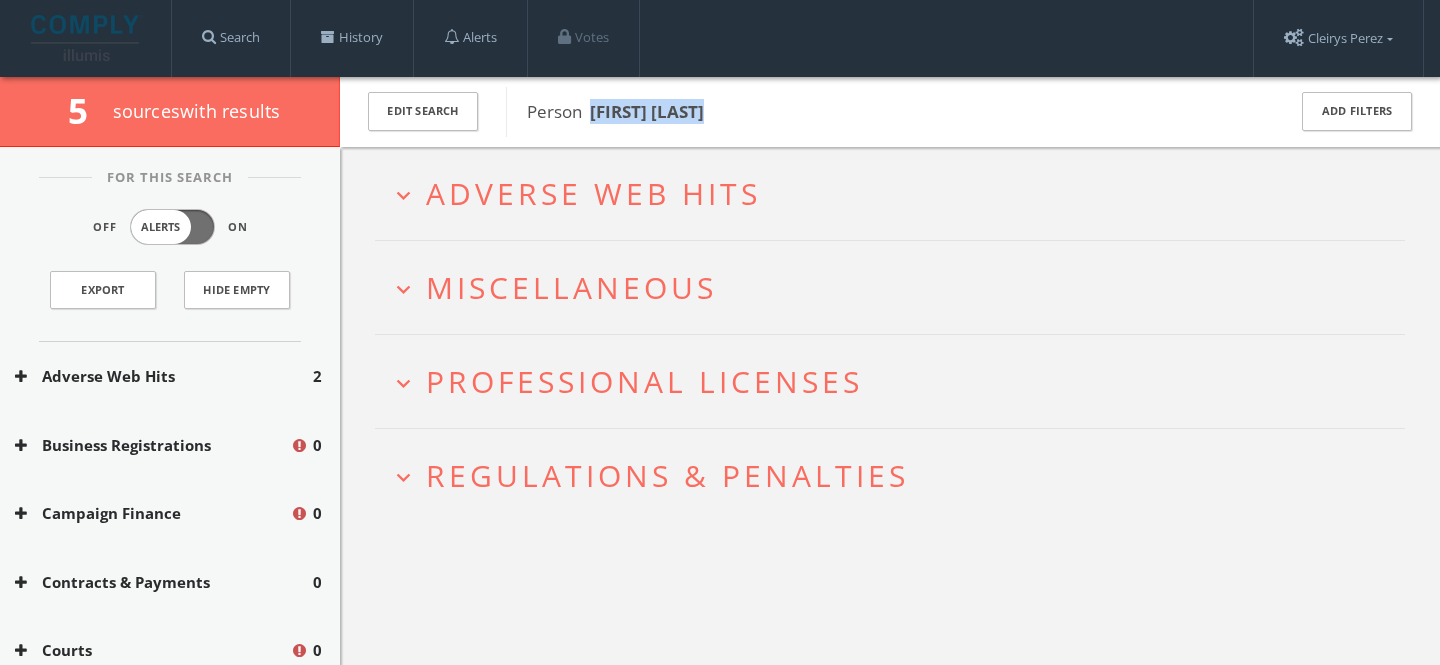 click on "Professional Licenses" at bounding box center (644, 381) 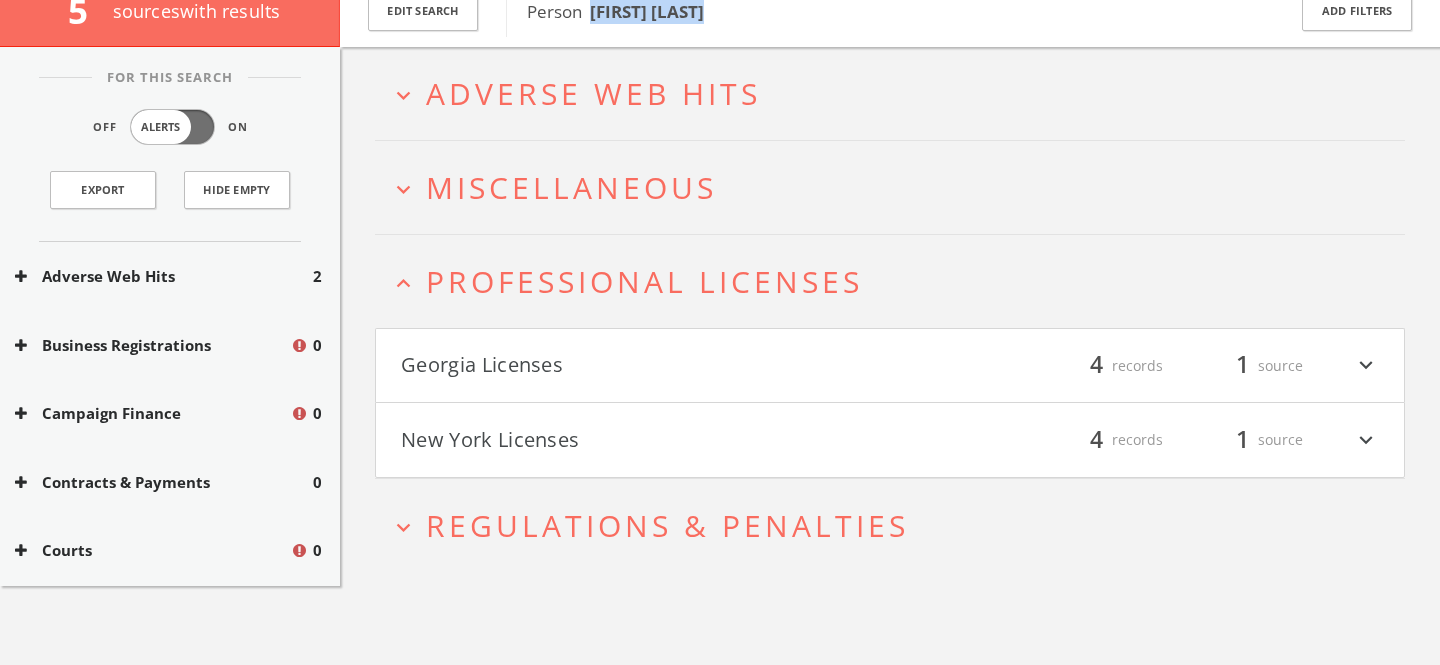 scroll, scrollTop: 116, scrollLeft: 0, axis: vertical 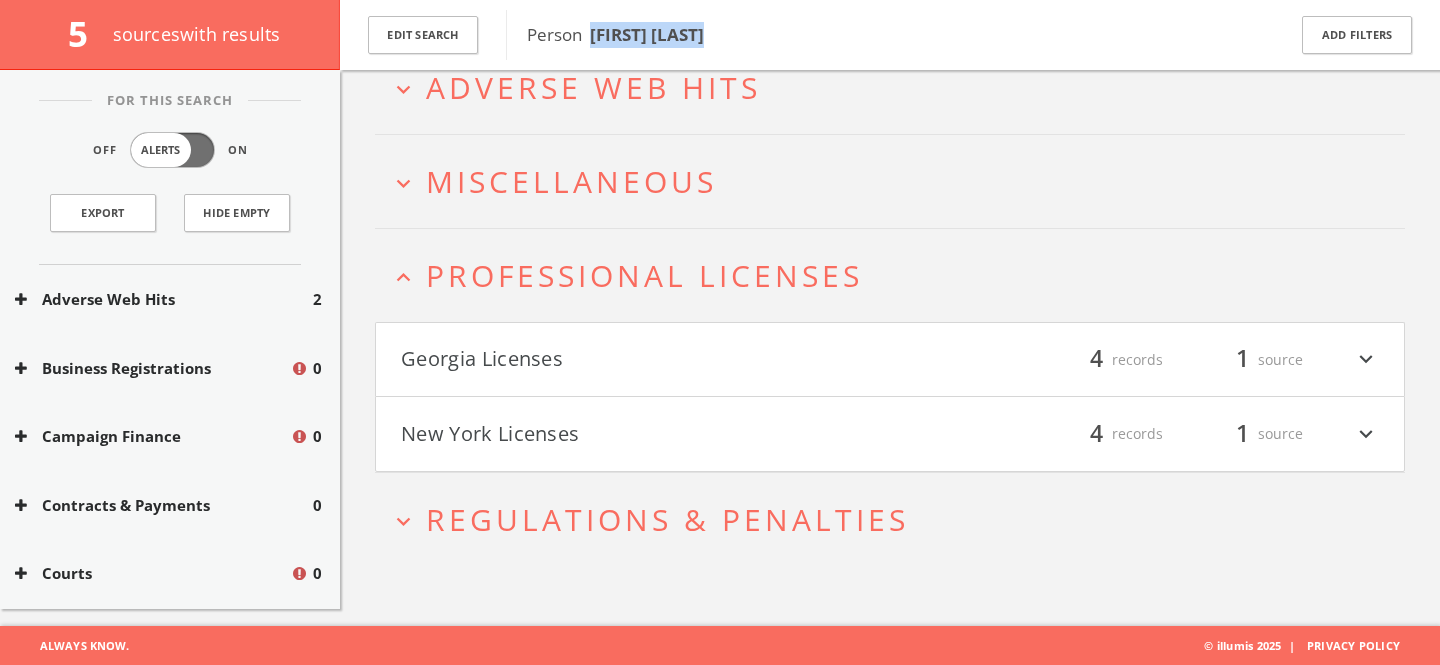click on "Professional Licenses" at bounding box center (644, 275) 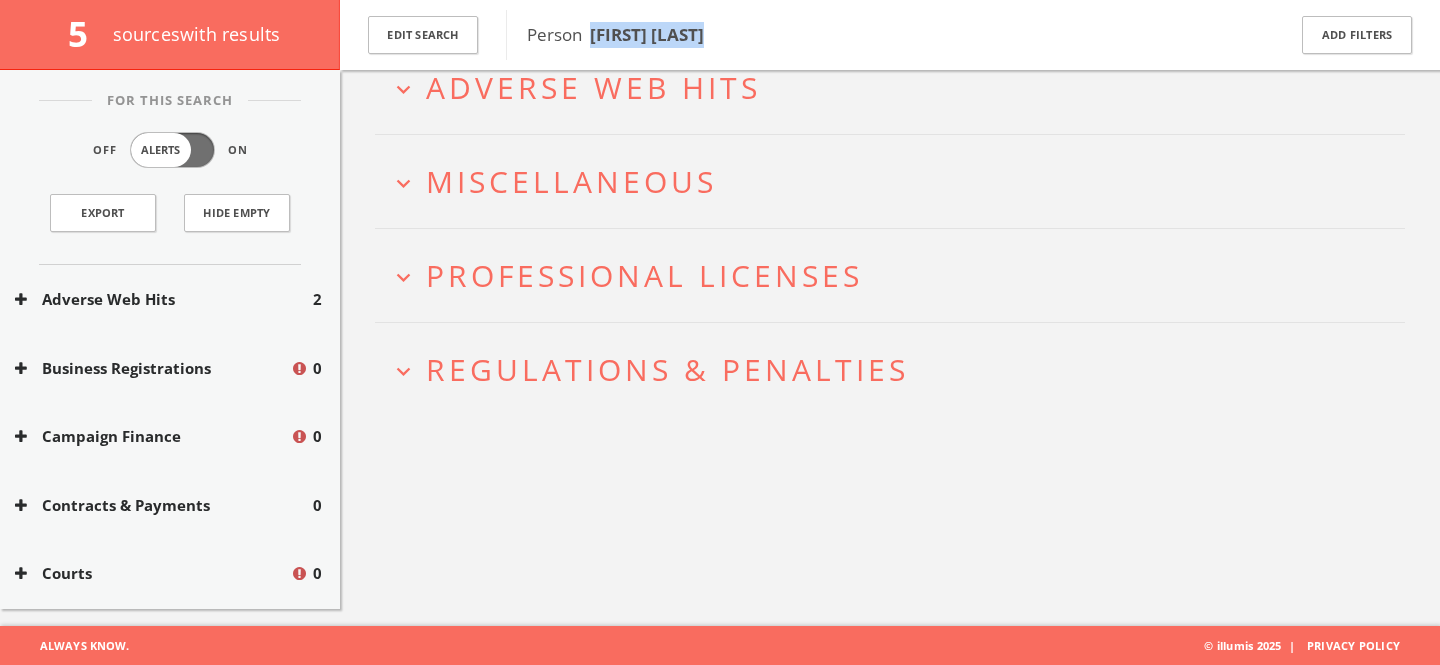 click on "Regulations & Penalties" at bounding box center (667, 369) 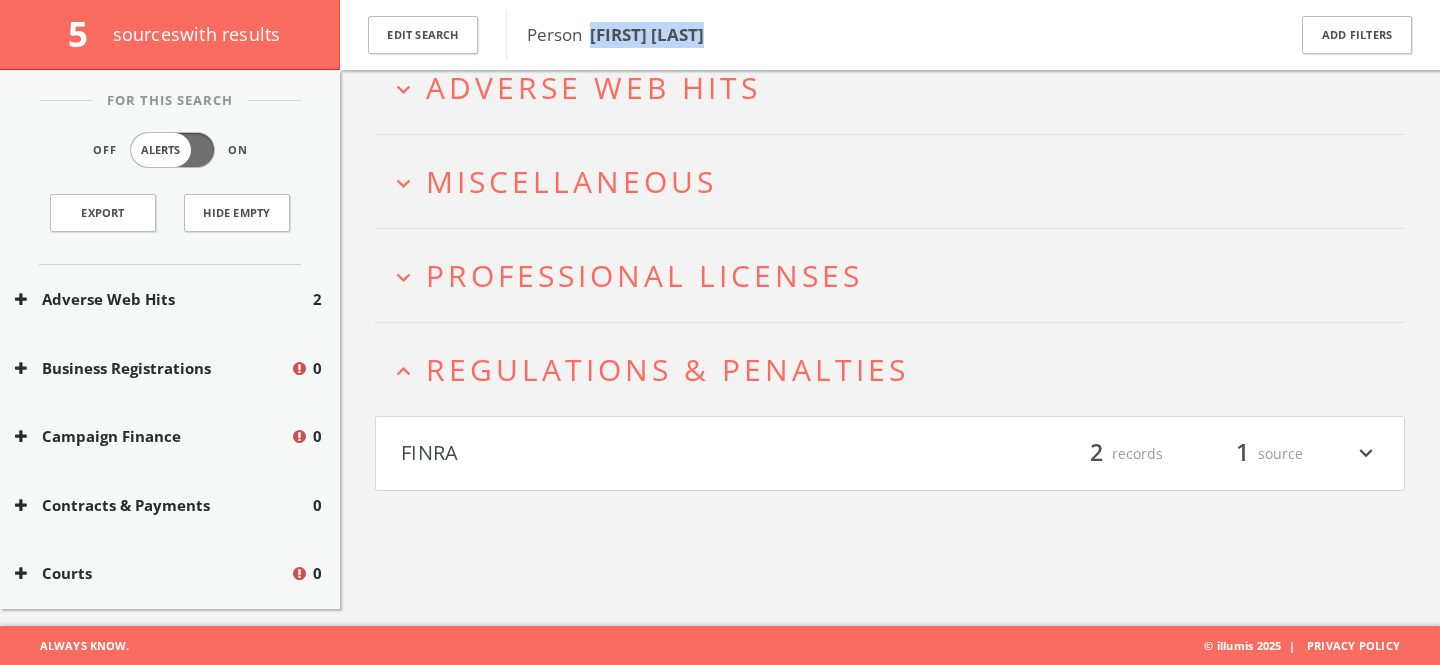 click on "Regulations & Penalties" at bounding box center (667, 369) 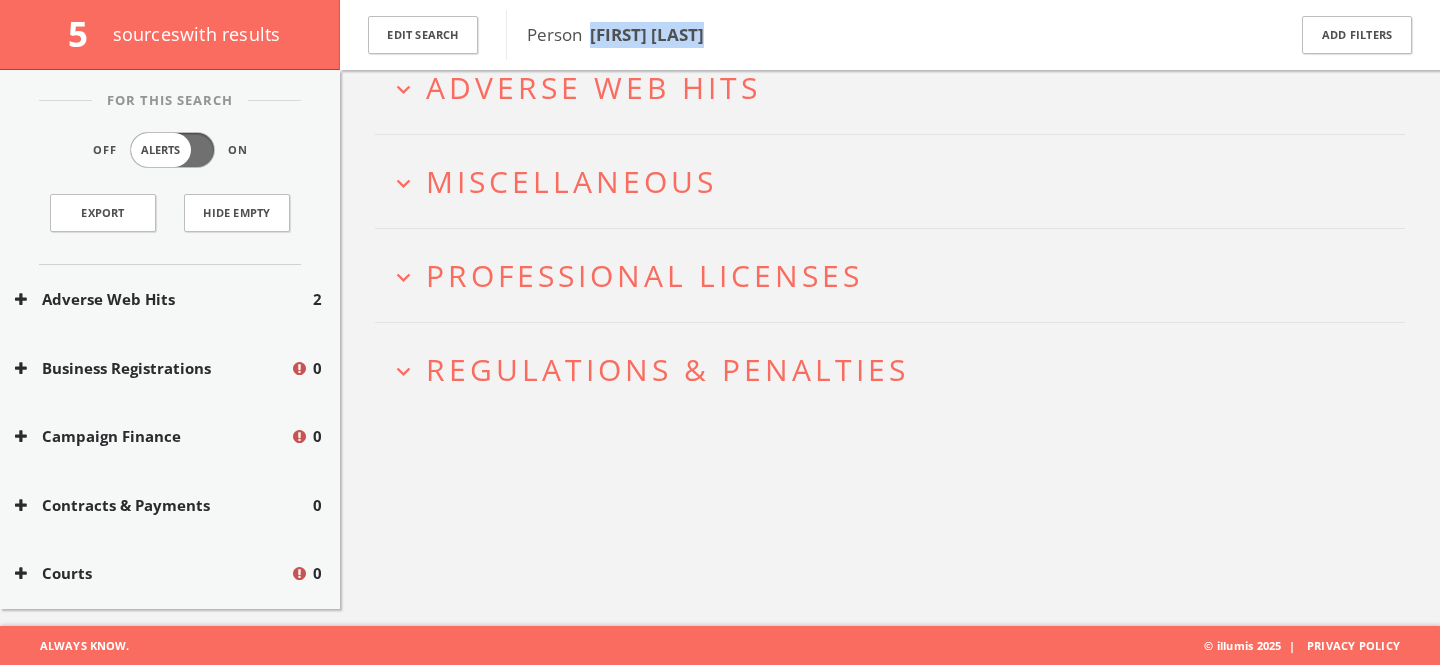 click on "Miscellaneous" at bounding box center [571, 181] 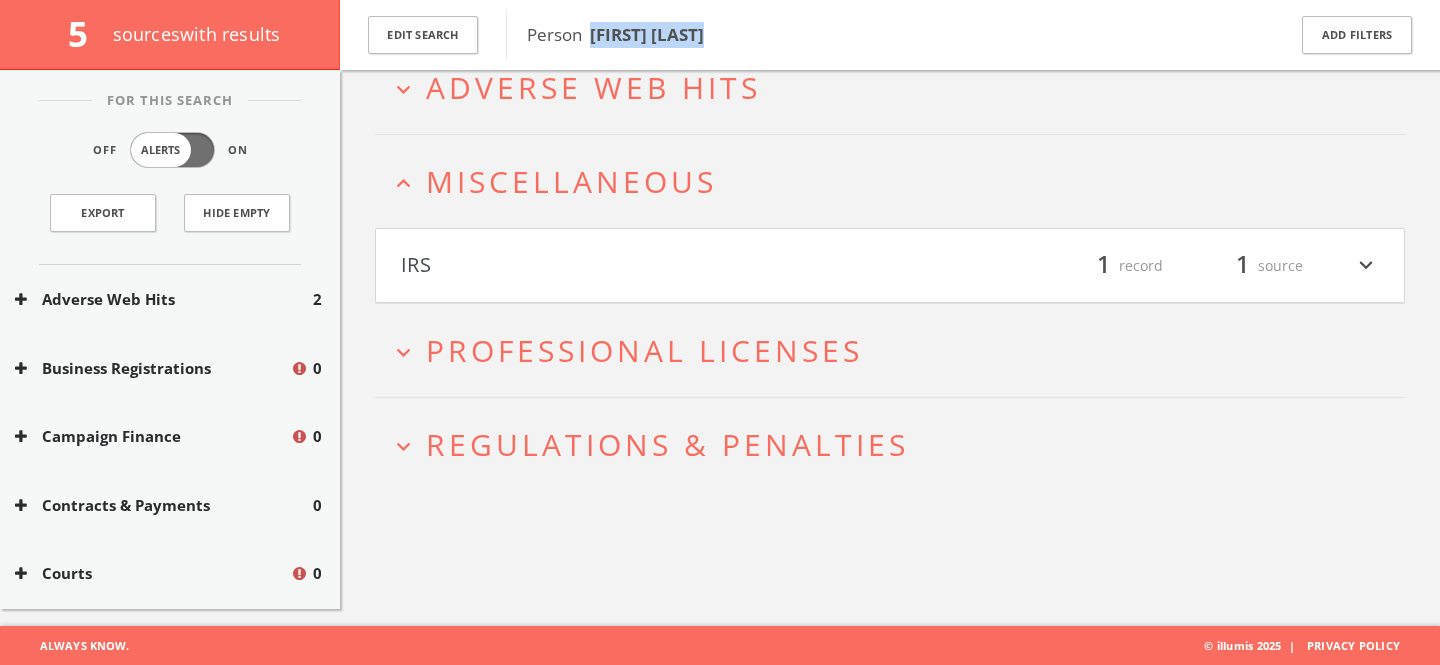 click on "Miscellaneous" at bounding box center (571, 181) 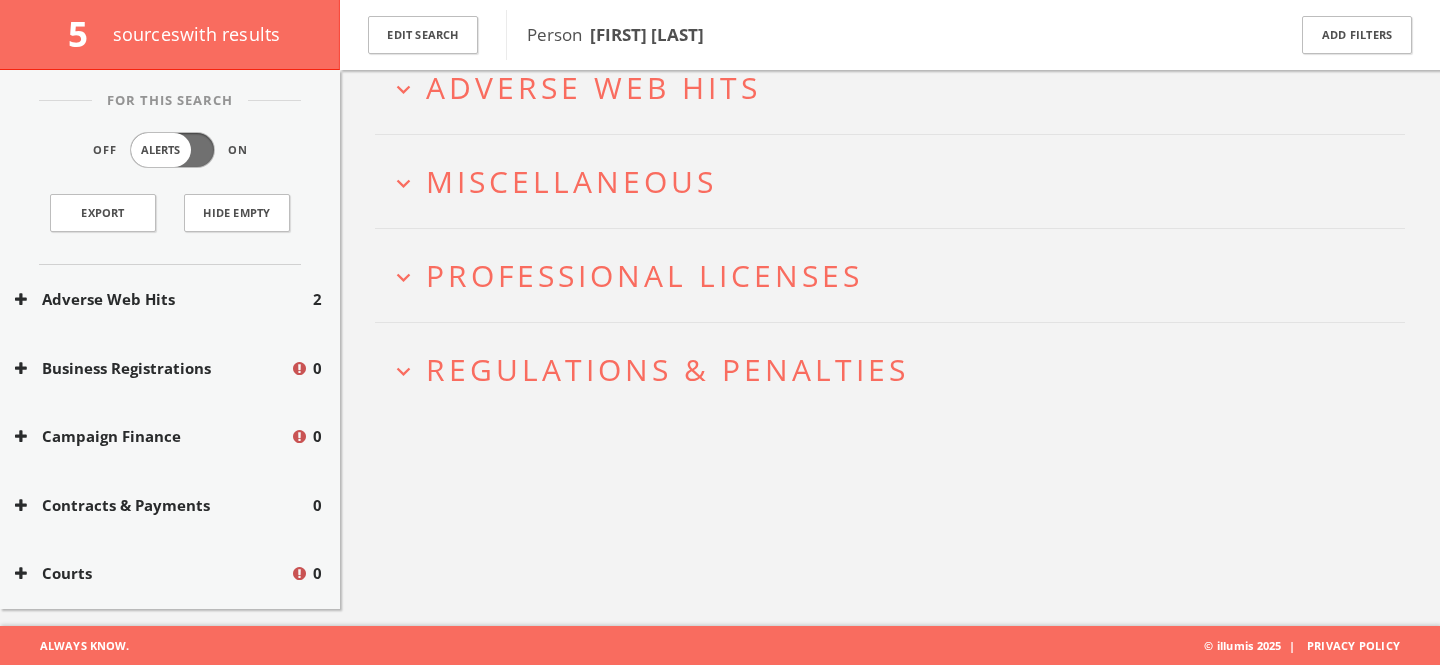 click on "expand_more Adverse Web Hits" at bounding box center (890, 87) 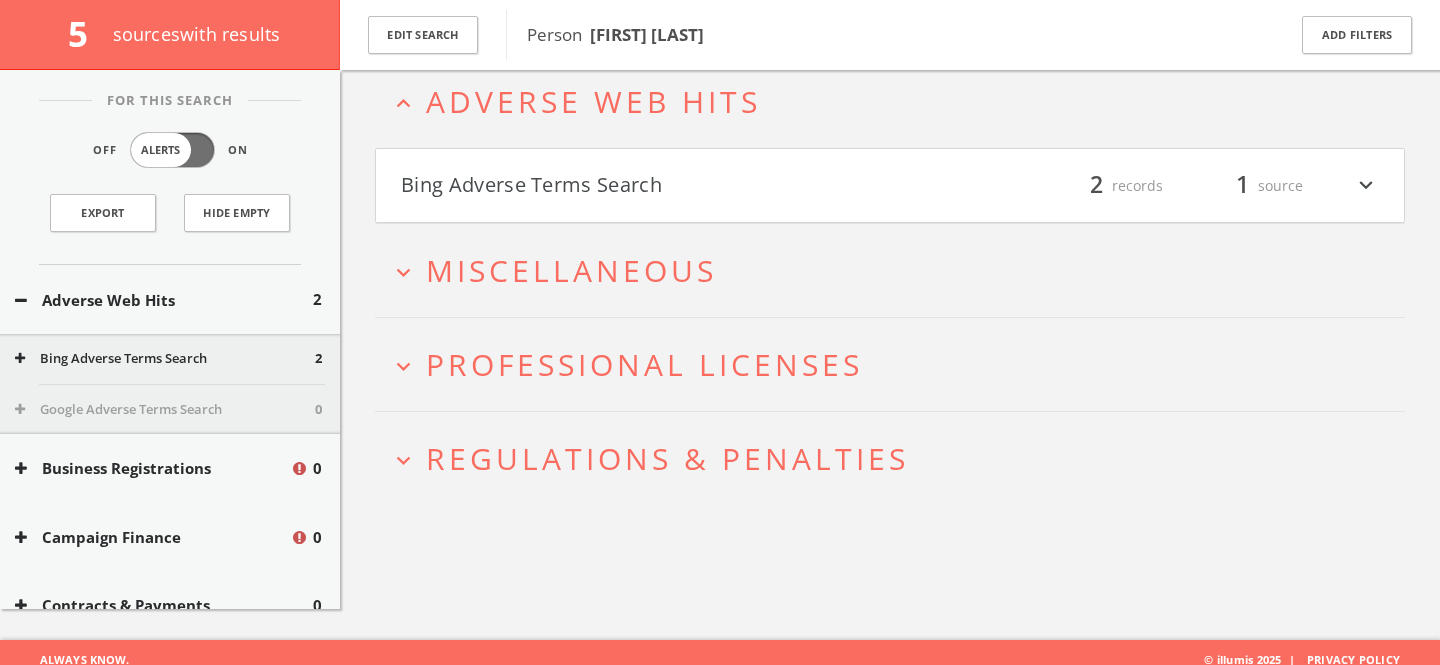 click on "Bing Adverse Terms Search filter_list 2 records 1 source  expand_more" at bounding box center (890, 186) 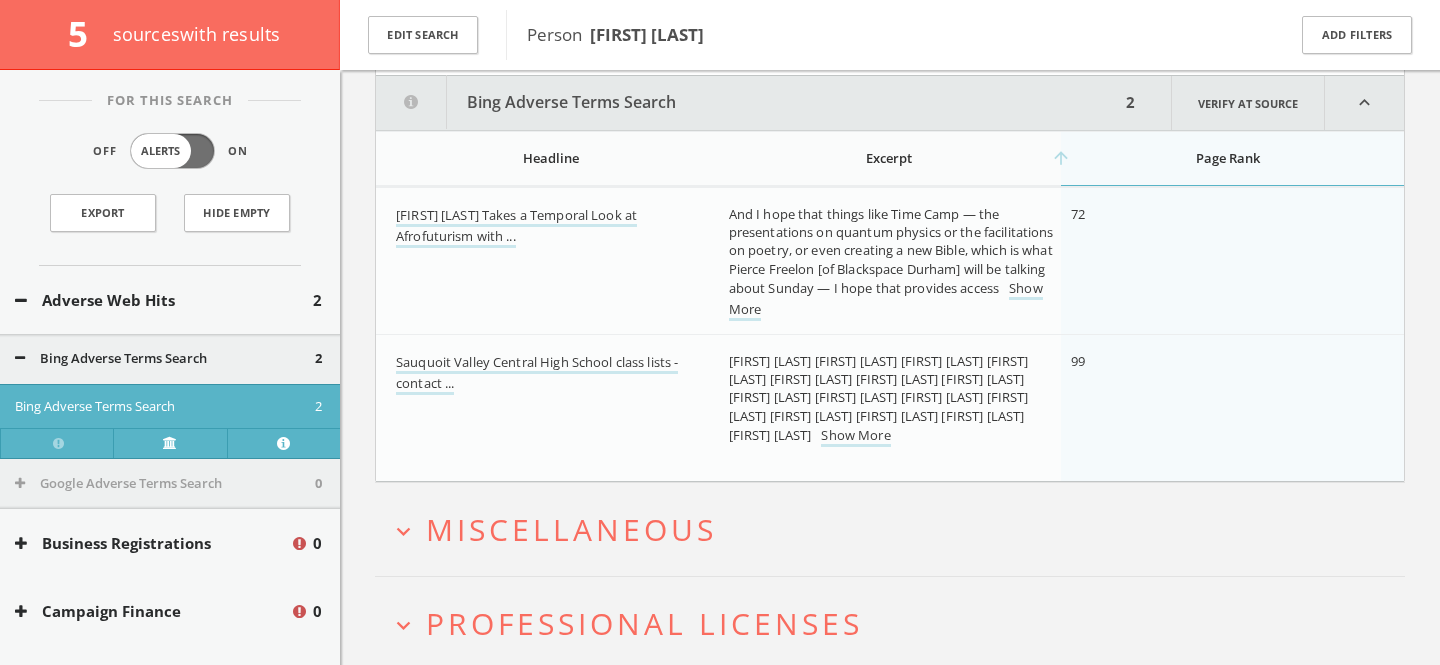 scroll, scrollTop: 254, scrollLeft: 0, axis: vertical 